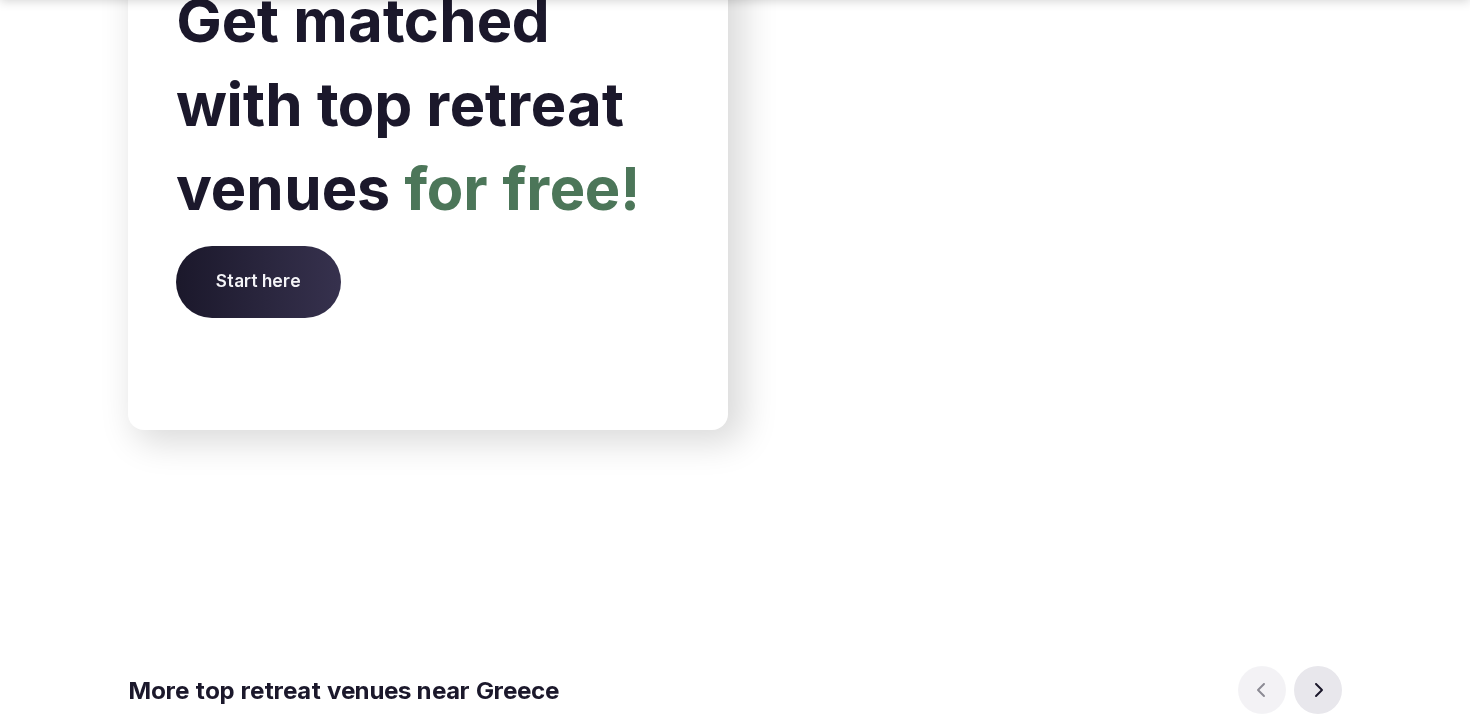 scroll, scrollTop: 6849, scrollLeft: 0, axis: vertical 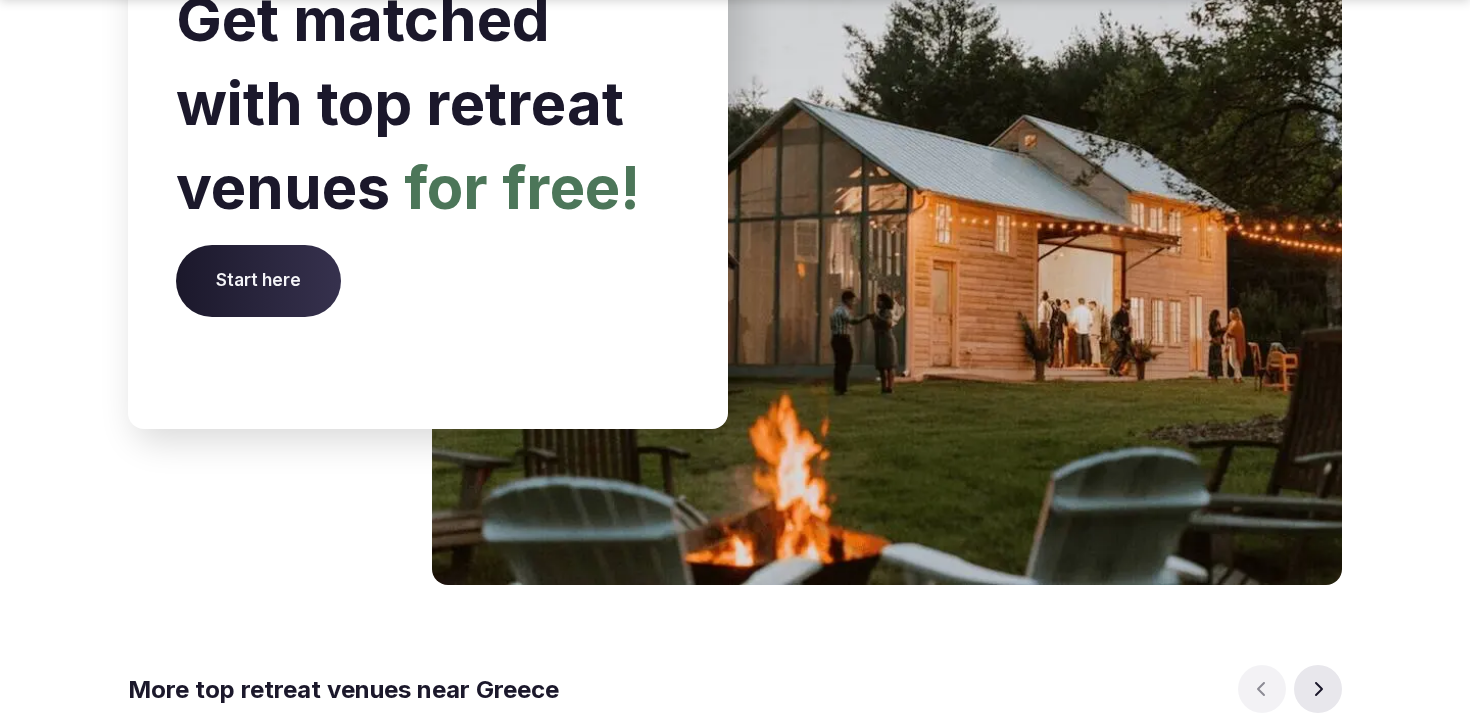 click on "Start here" at bounding box center [258, 281] 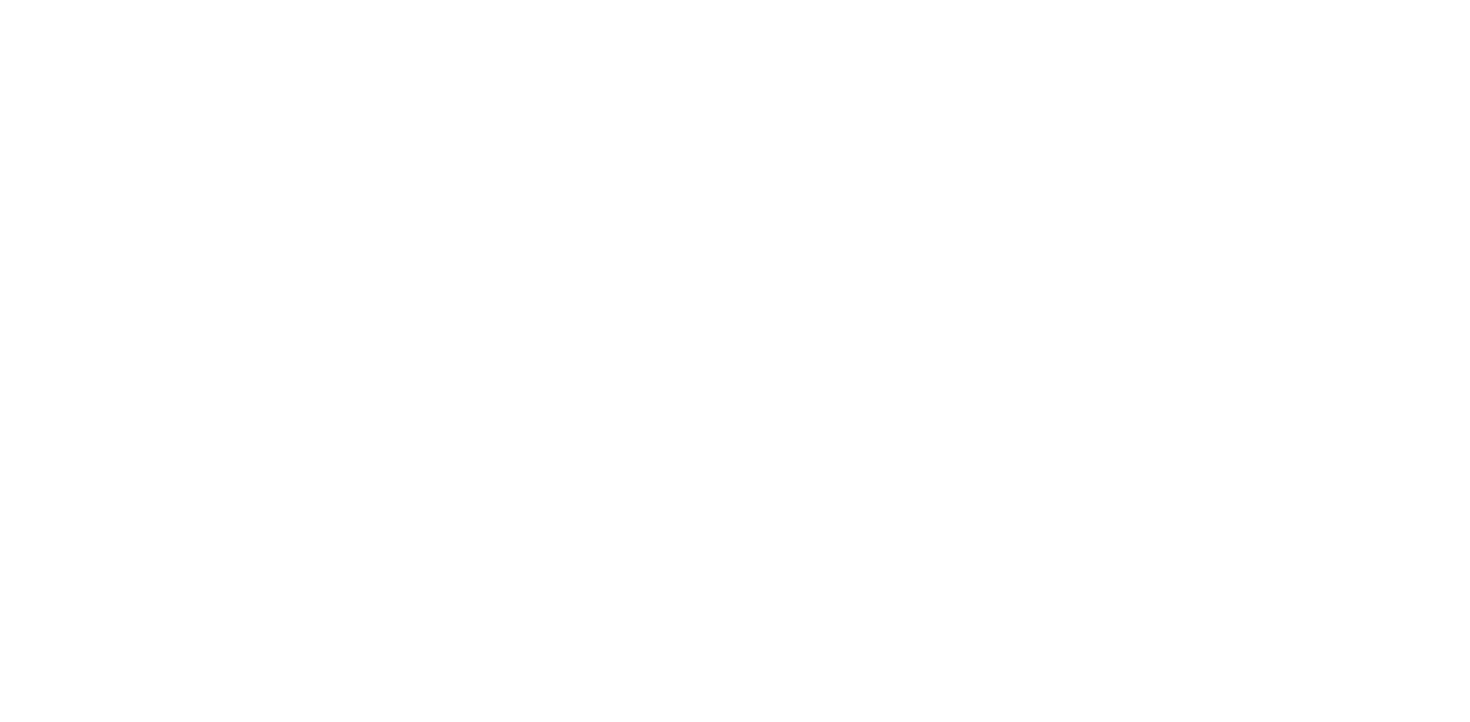scroll, scrollTop: 0, scrollLeft: 0, axis: both 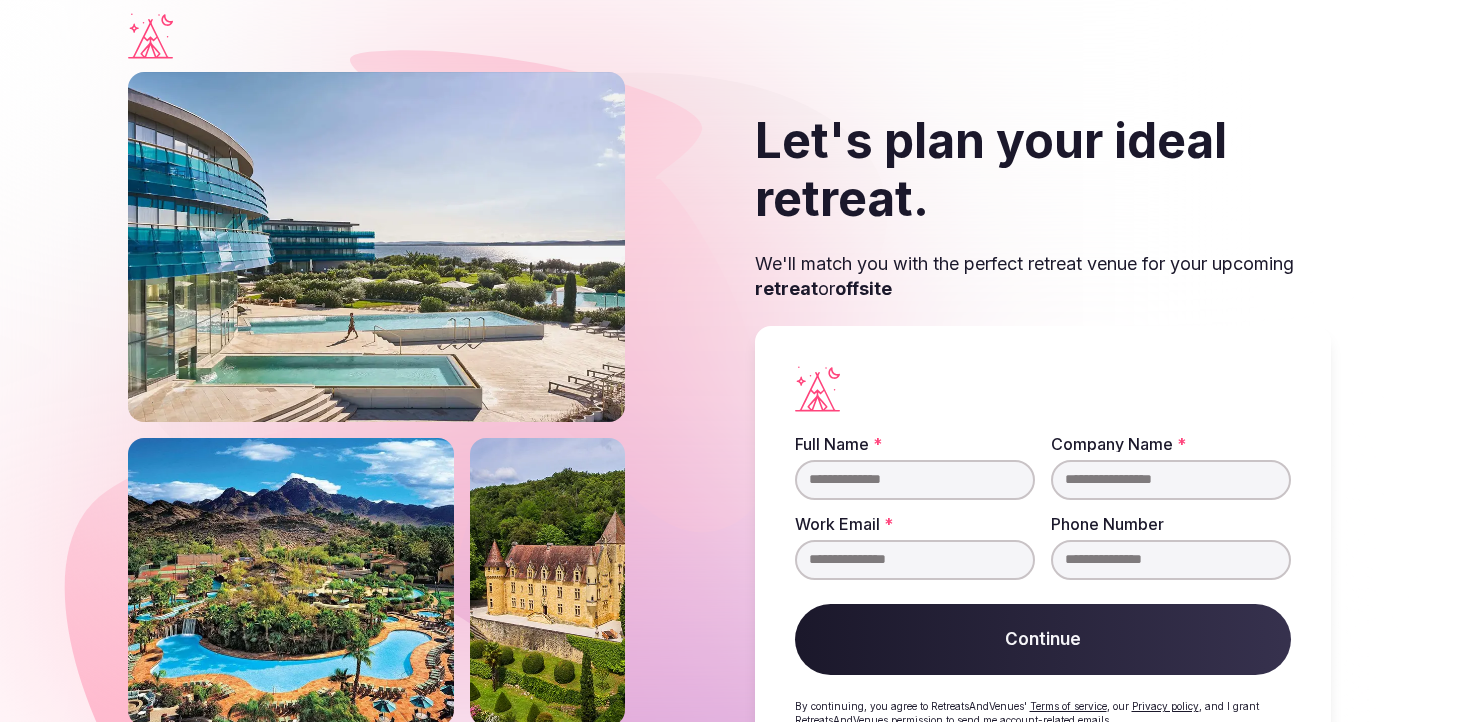 click on "Full Name *" at bounding box center (915, 480) 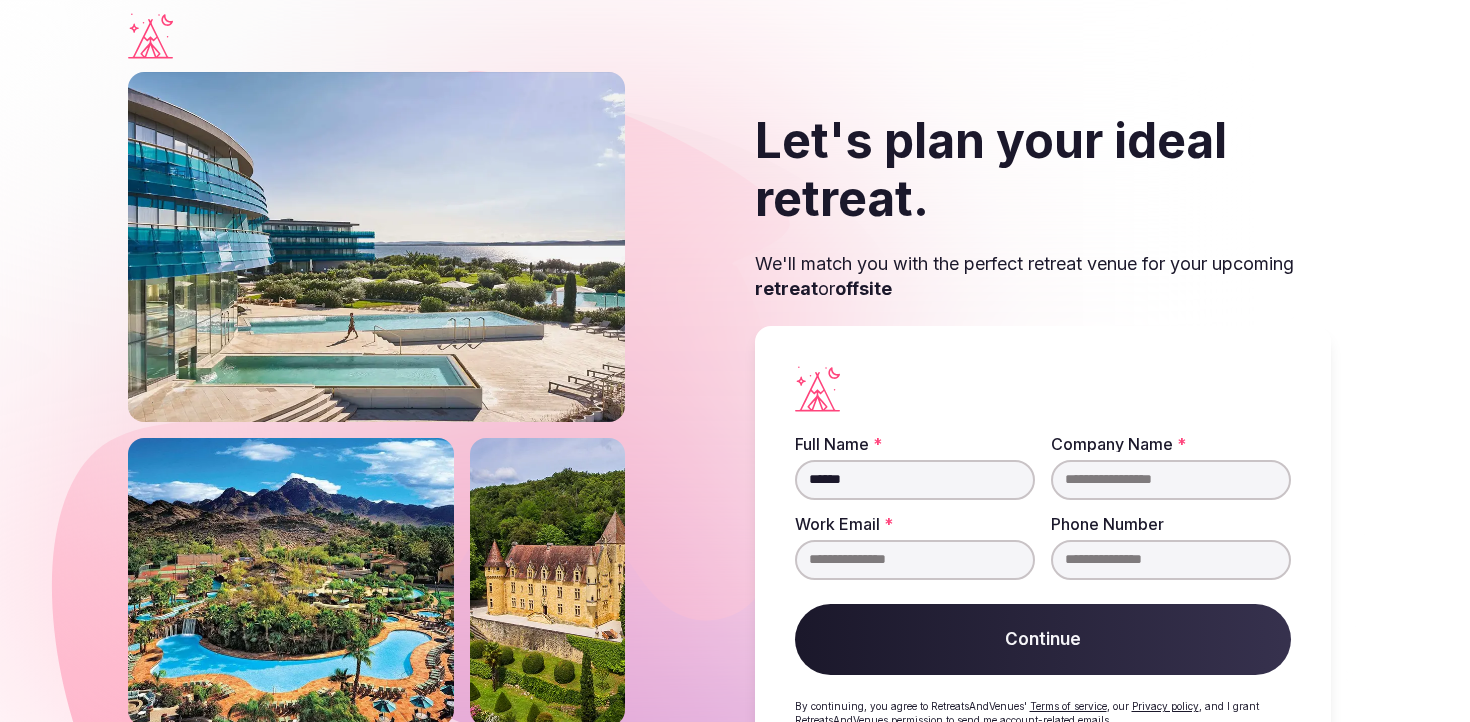 type on "******" 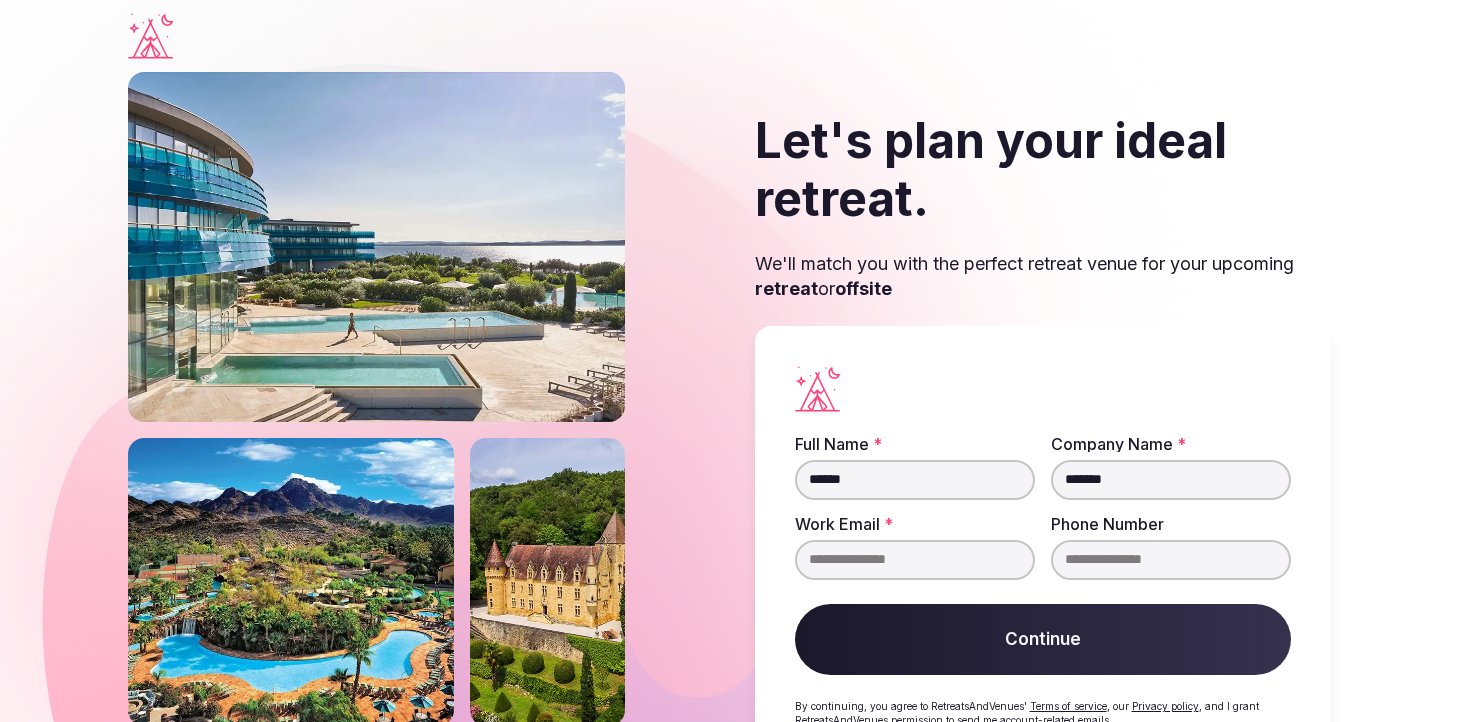 type on "*******" 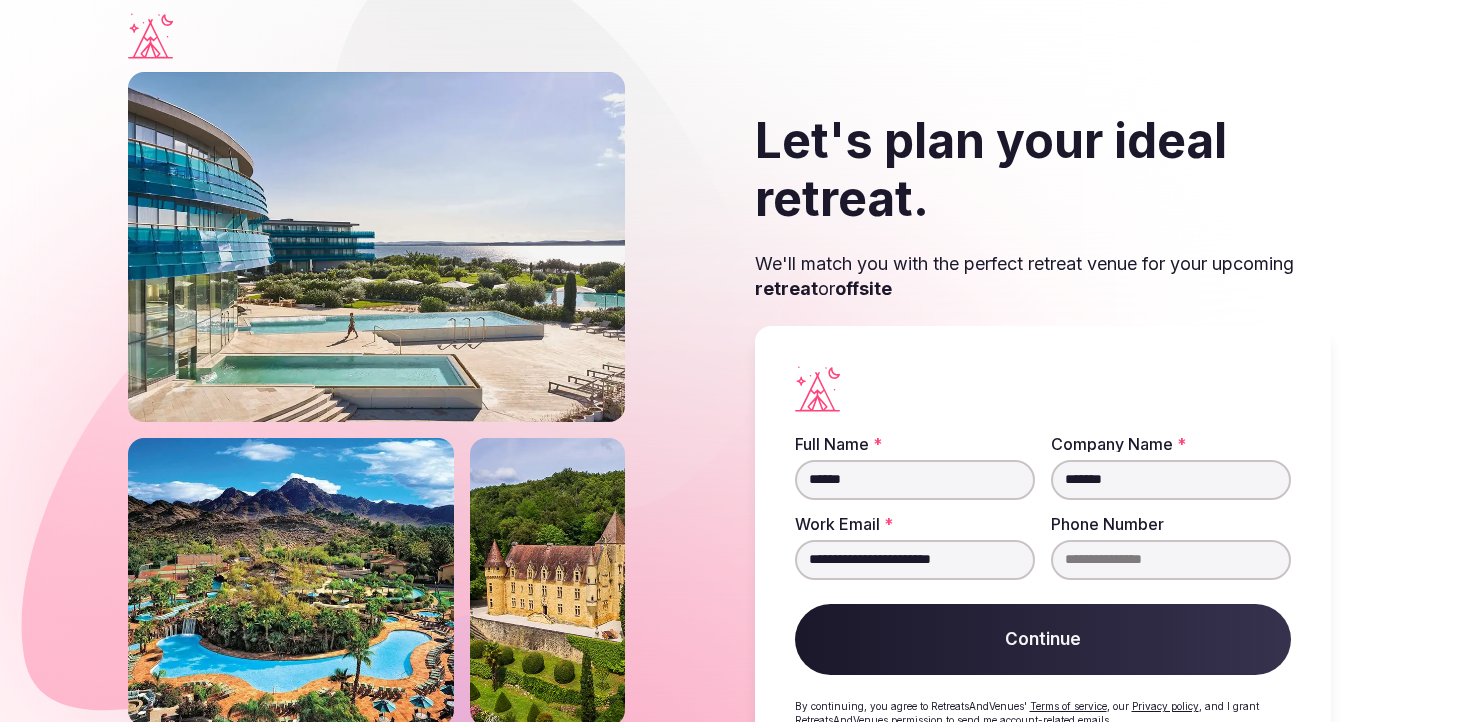 click on "**********" at bounding box center [735, 361] 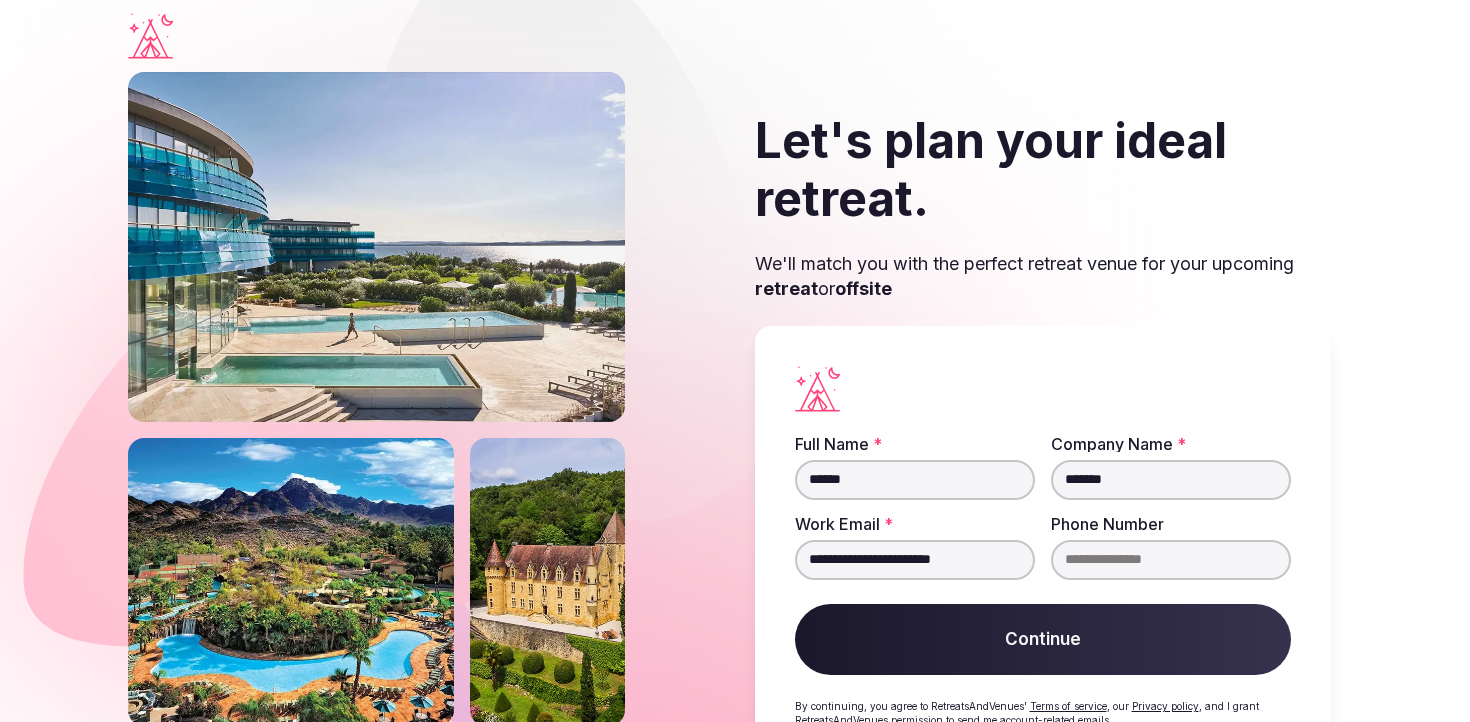 type on "**********" 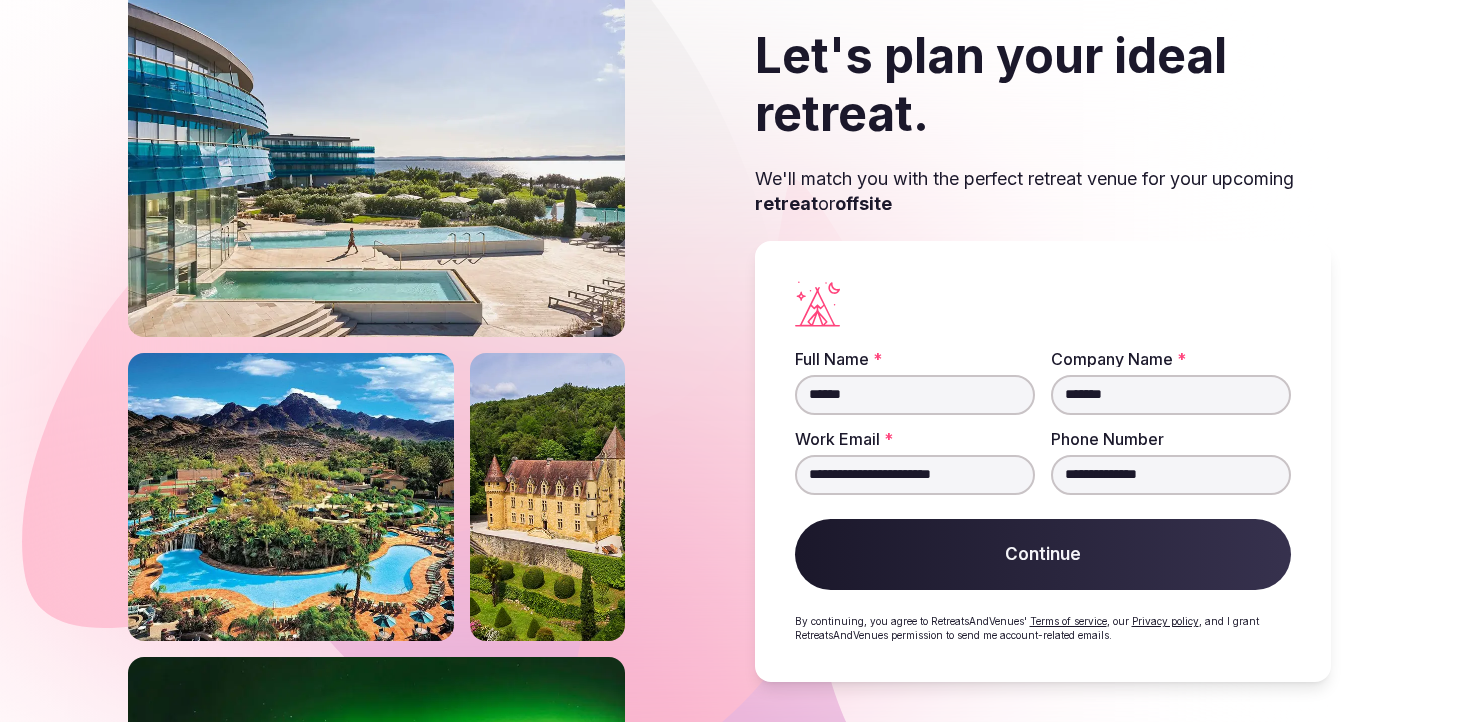 type on "**********" 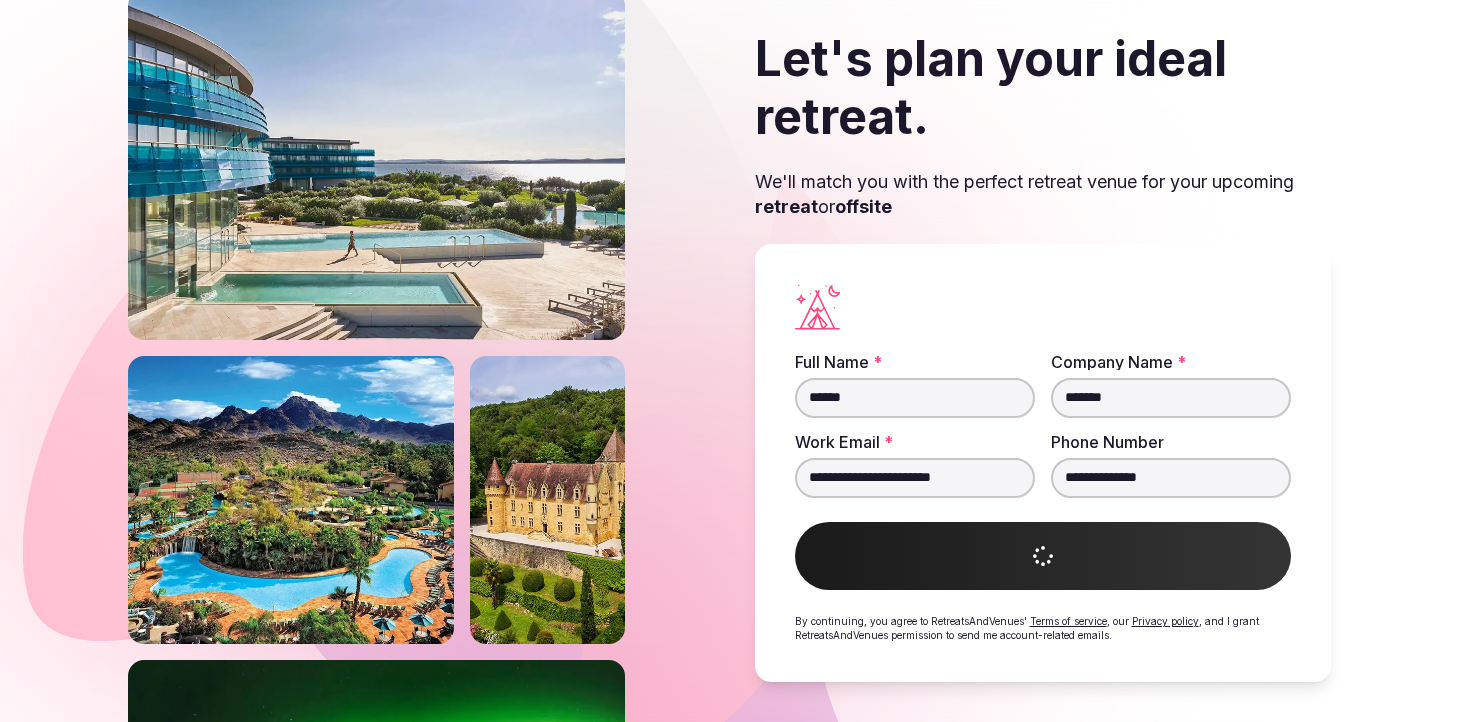 scroll, scrollTop: 81, scrollLeft: 0, axis: vertical 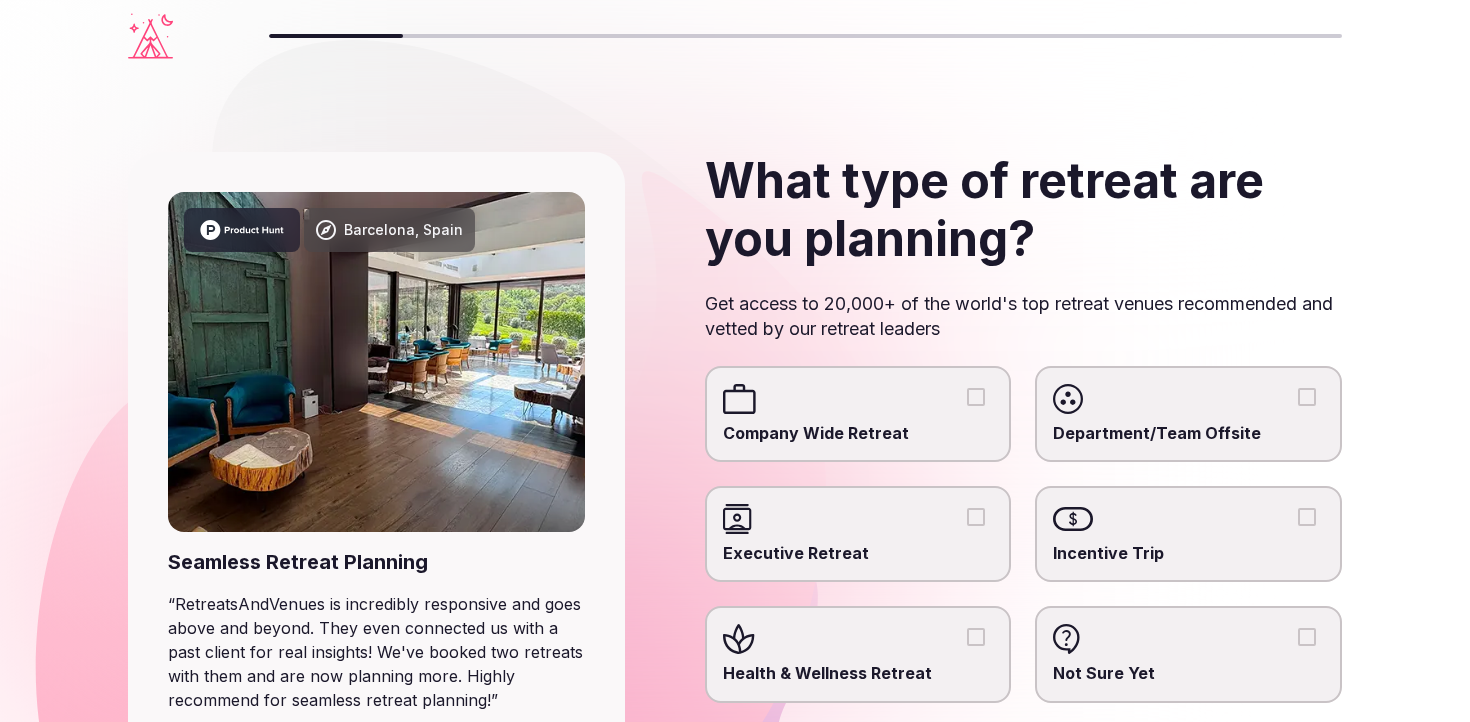 click on "Company Wide Retreat" at bounding box center [976, 397] 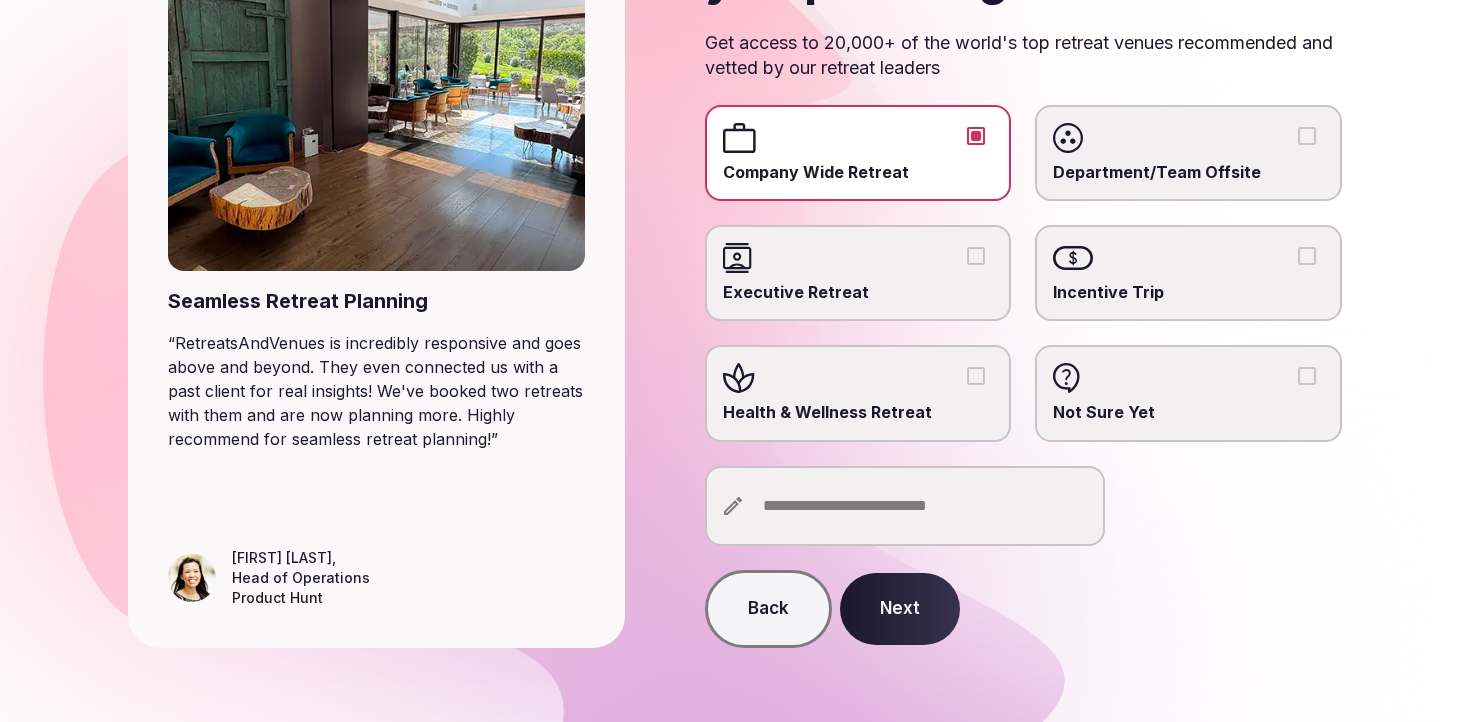 scroll, scrollTop: 266, scrollLeft: 0, axis: vertical 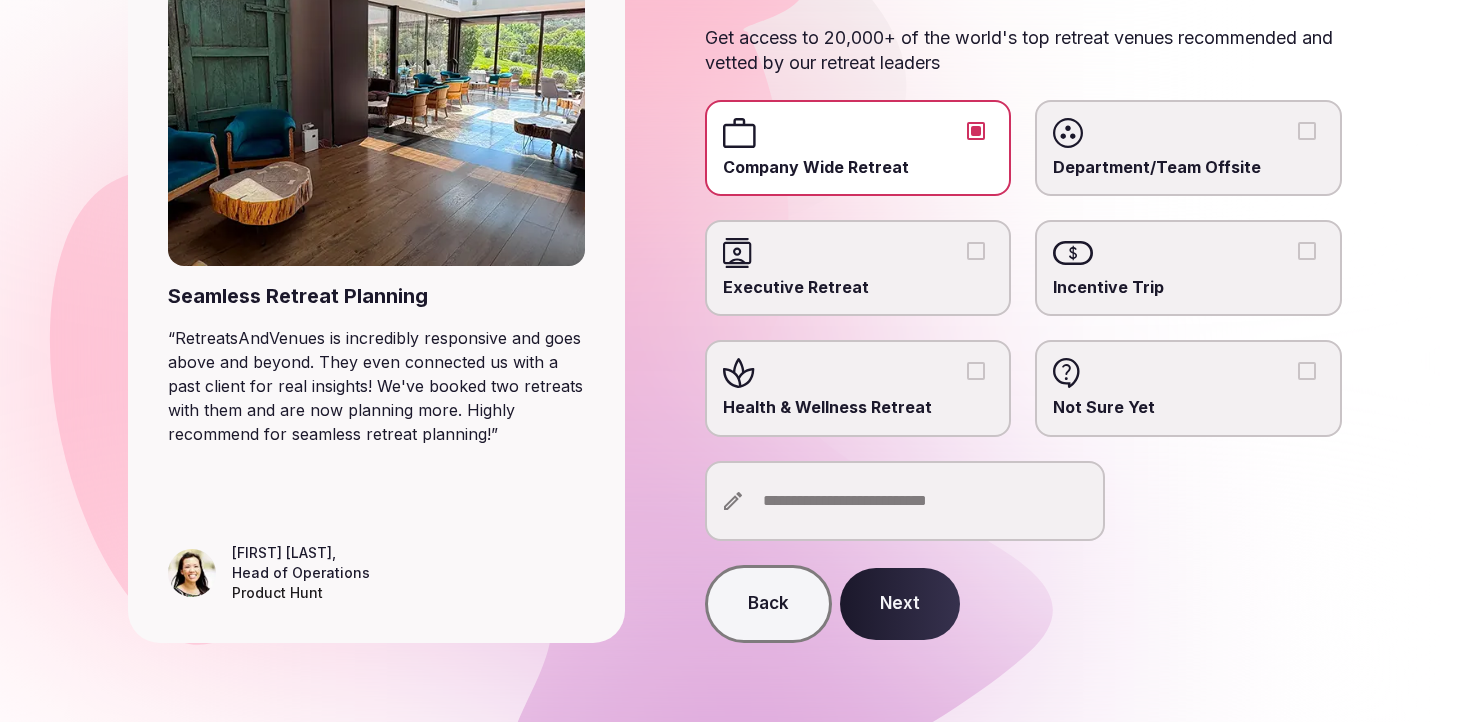 click on "Next" at bounding box center [900, 604] 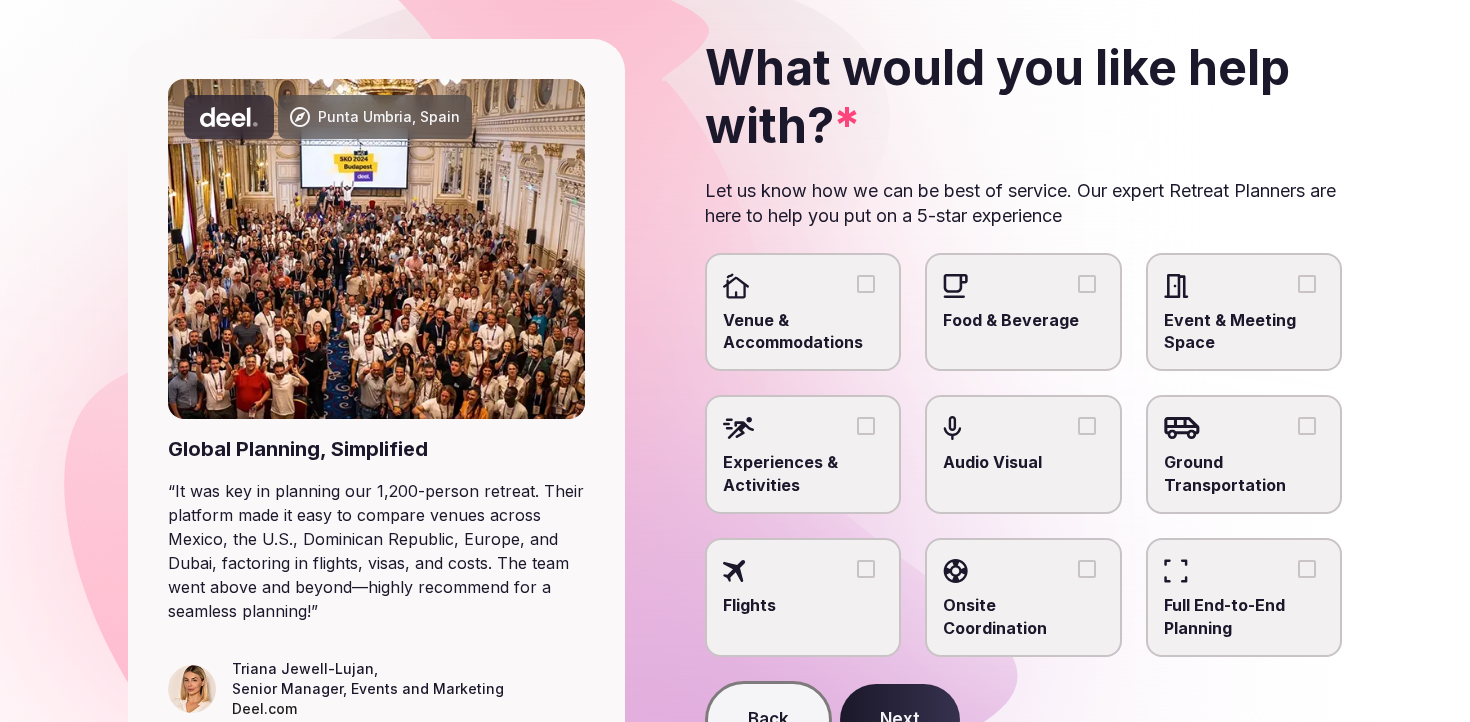 scroll, scrollTop: 116, scrollLeft: 0, axis: vertical 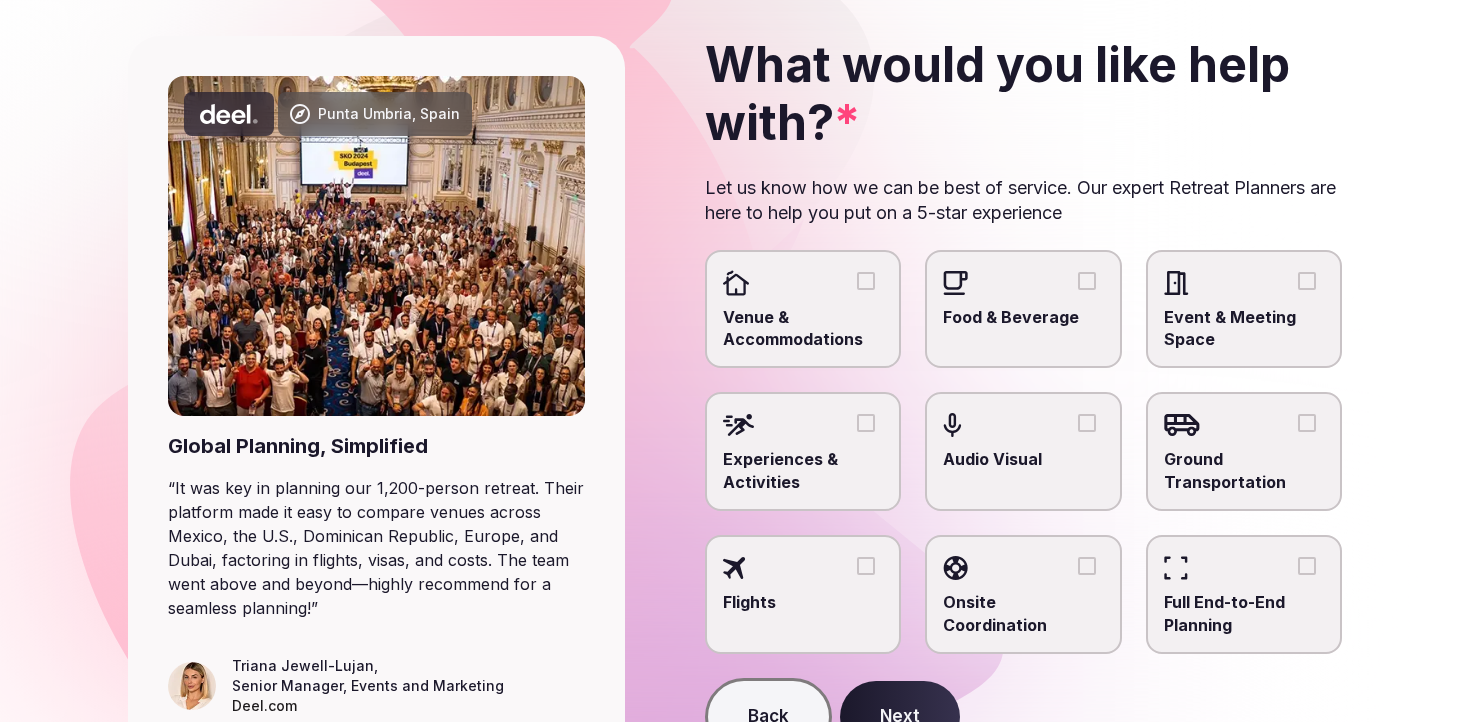 click on "Venue & Accommodations" at bounding box center [803, 328] 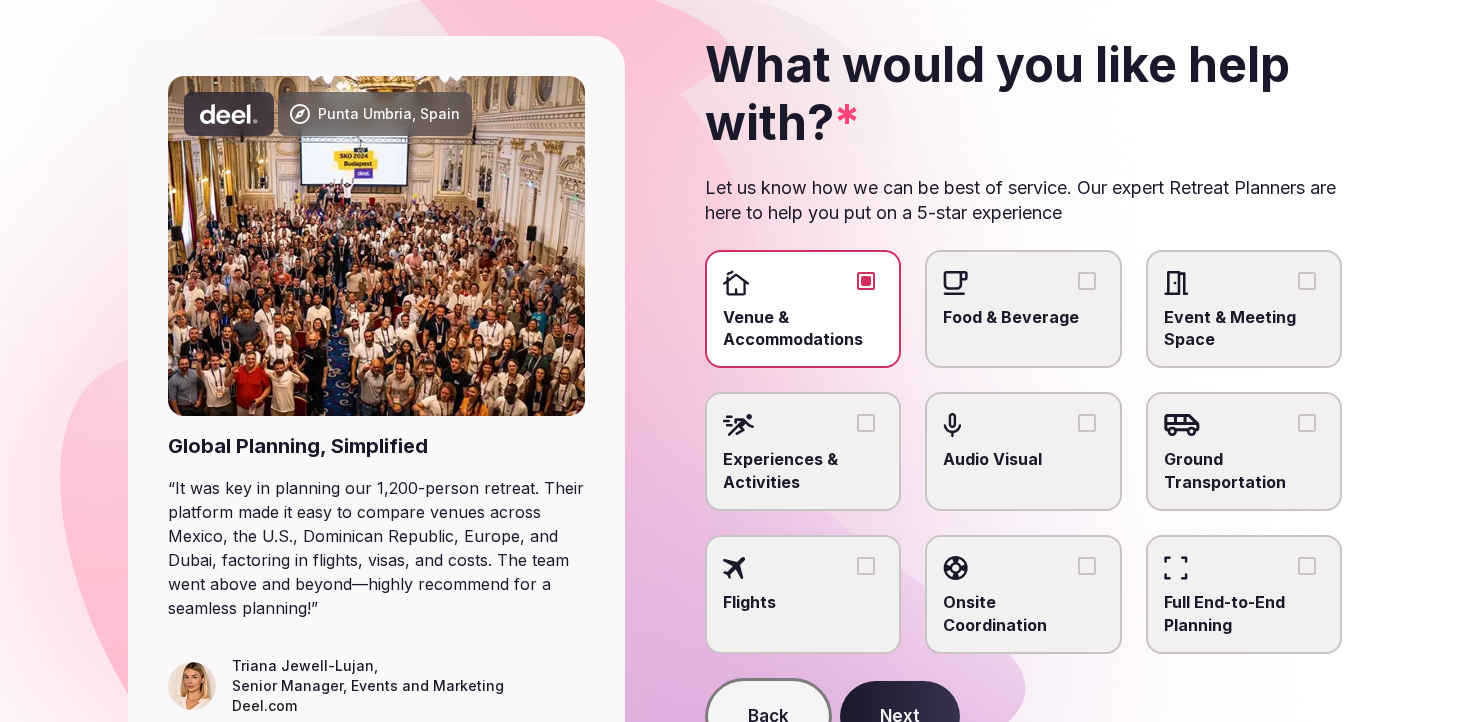 click on "Event & Meeting Space" at bounding box center (1244, 309) 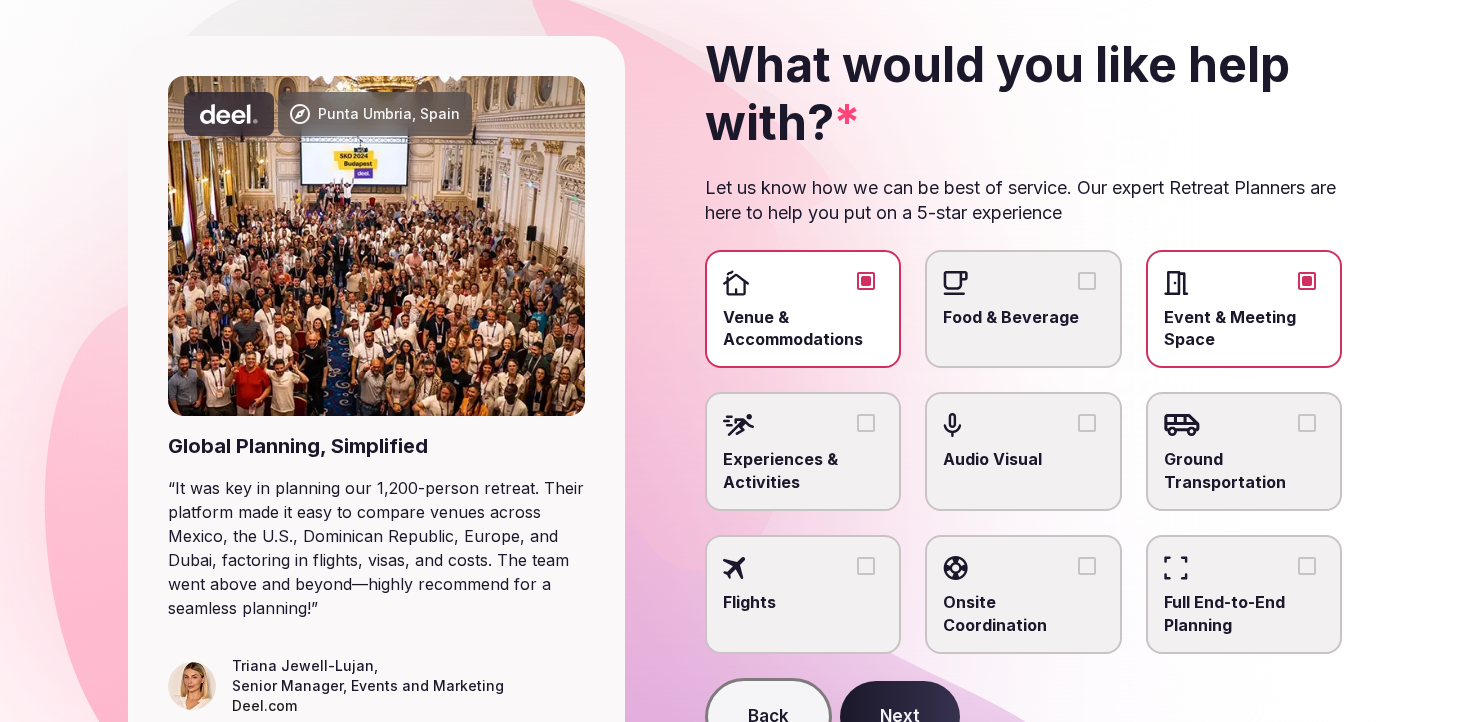 click on "Experiences & Activities" at bounding box center [803, 470] 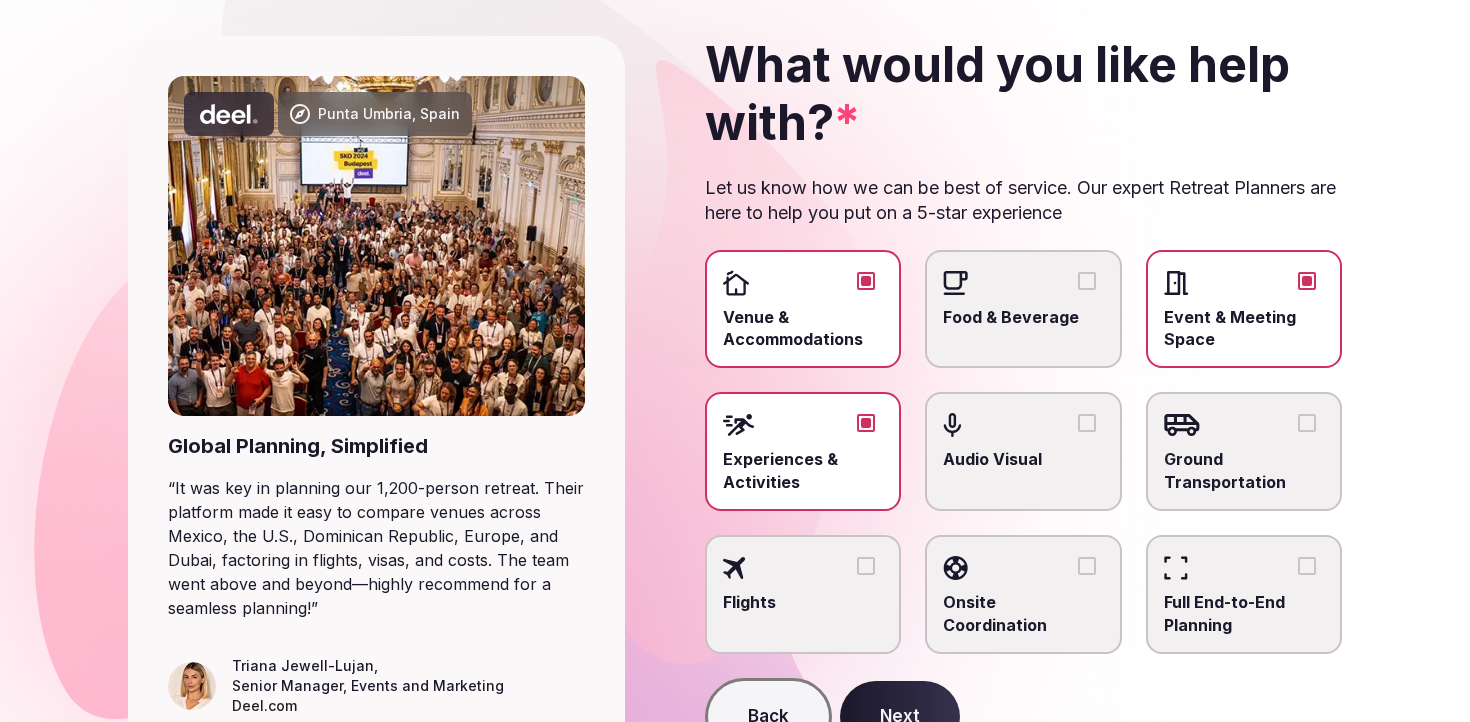 click on "Experiences & Activities" at bounding box center [803, 470] 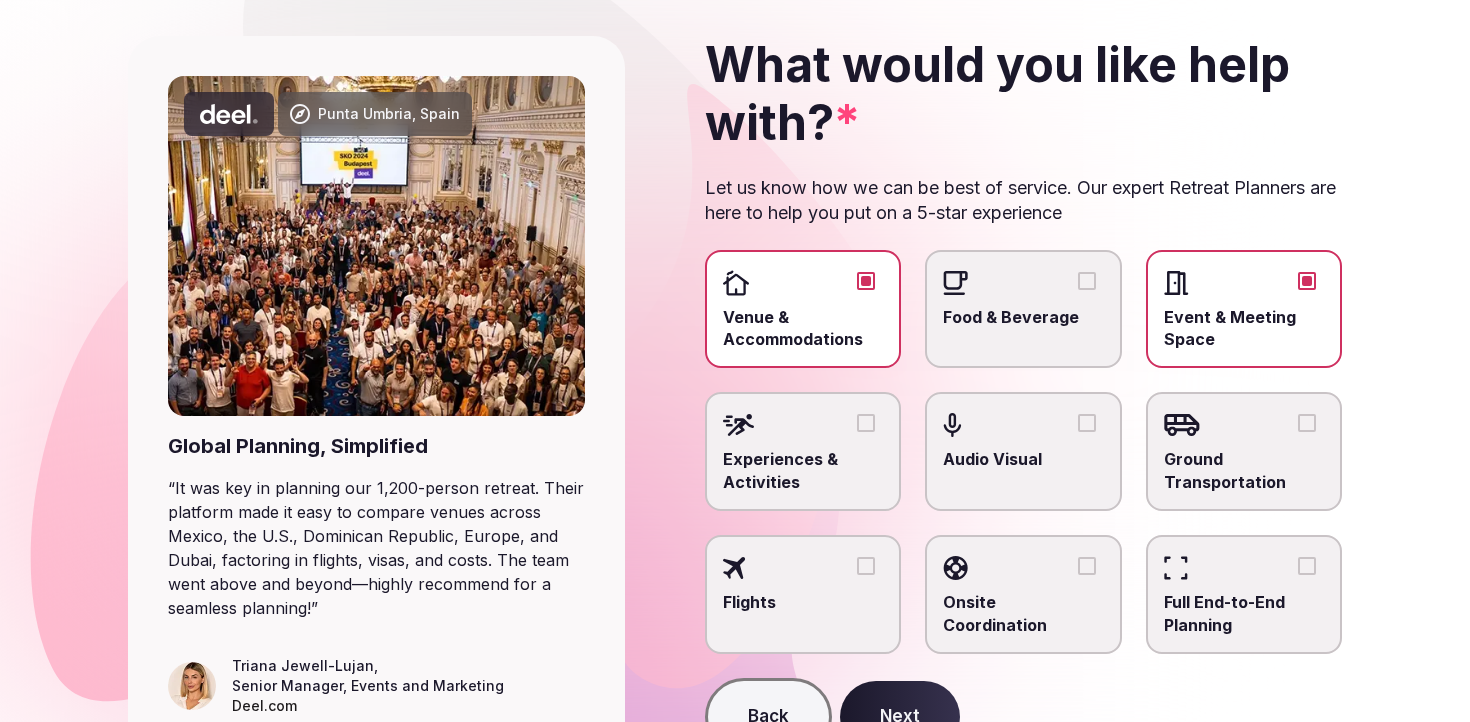 scroll, scrollTop: 230, scrollLeft: 0, axis: vertical 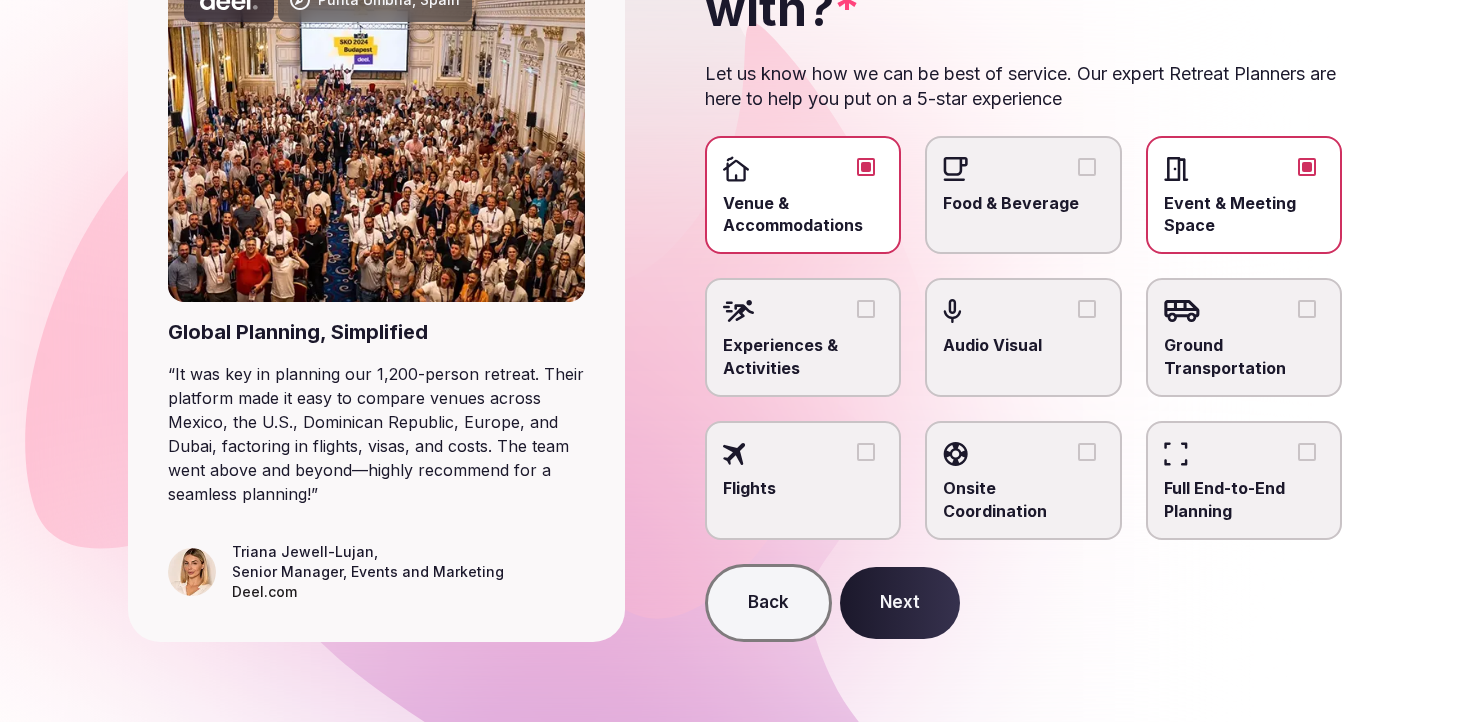 click on "Next" at bounding box center [900, 603] 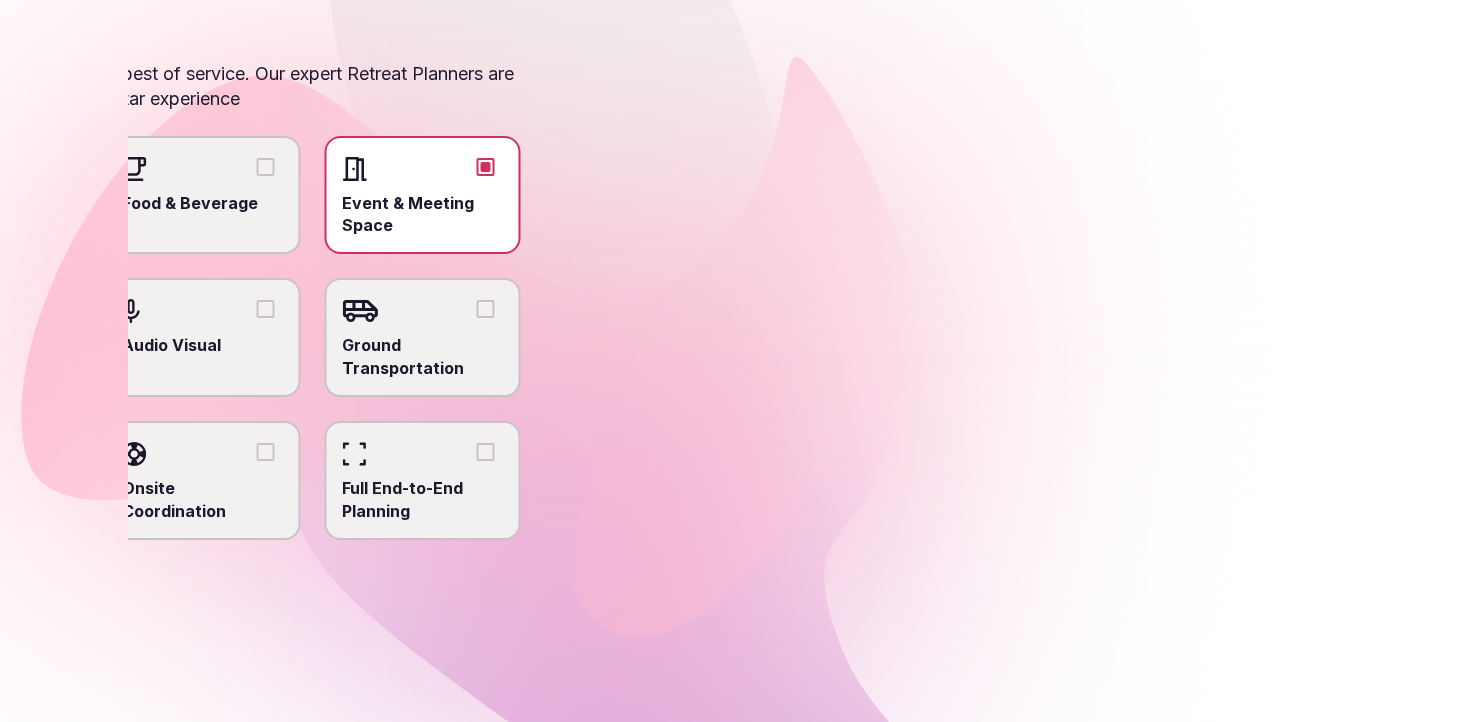 scroll, scrollTop: 0, scrollLeft: 0, axis: both 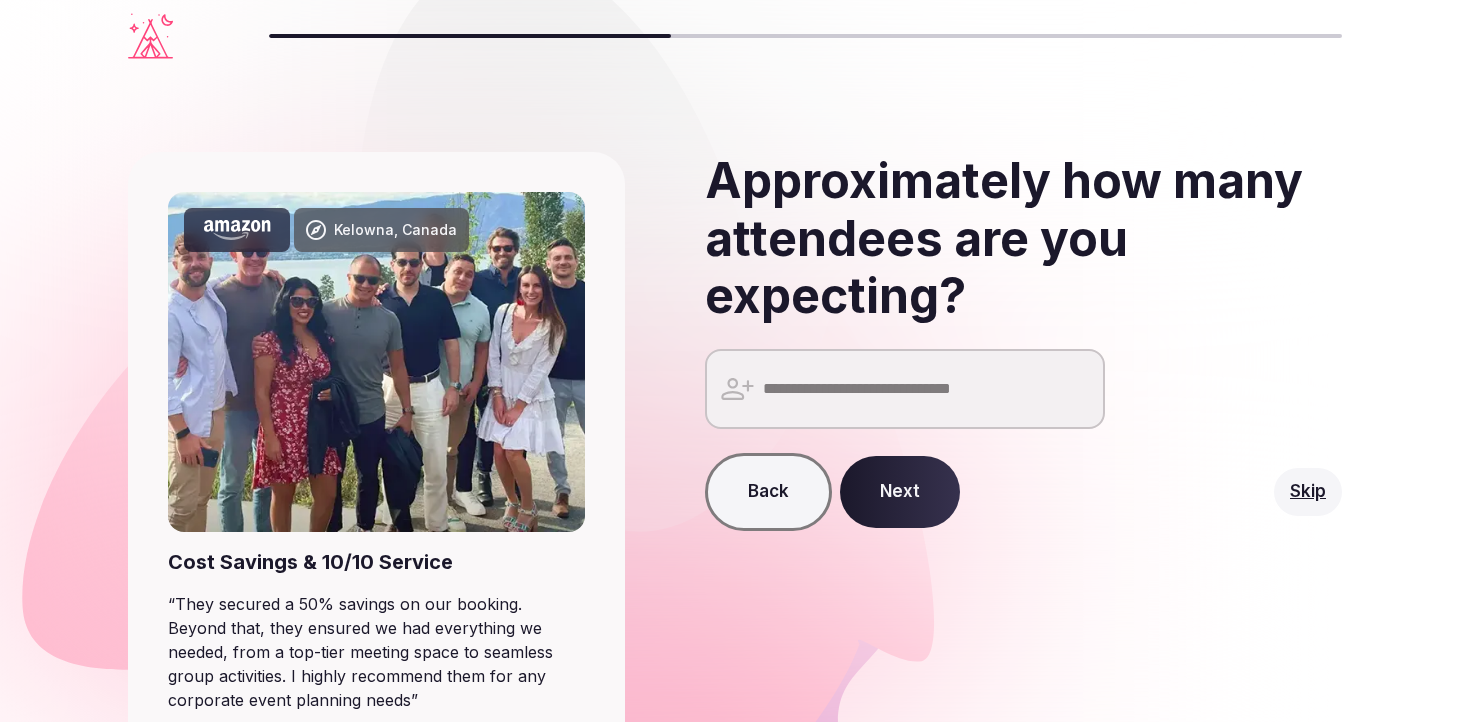 click at bounding box center (905, 389) 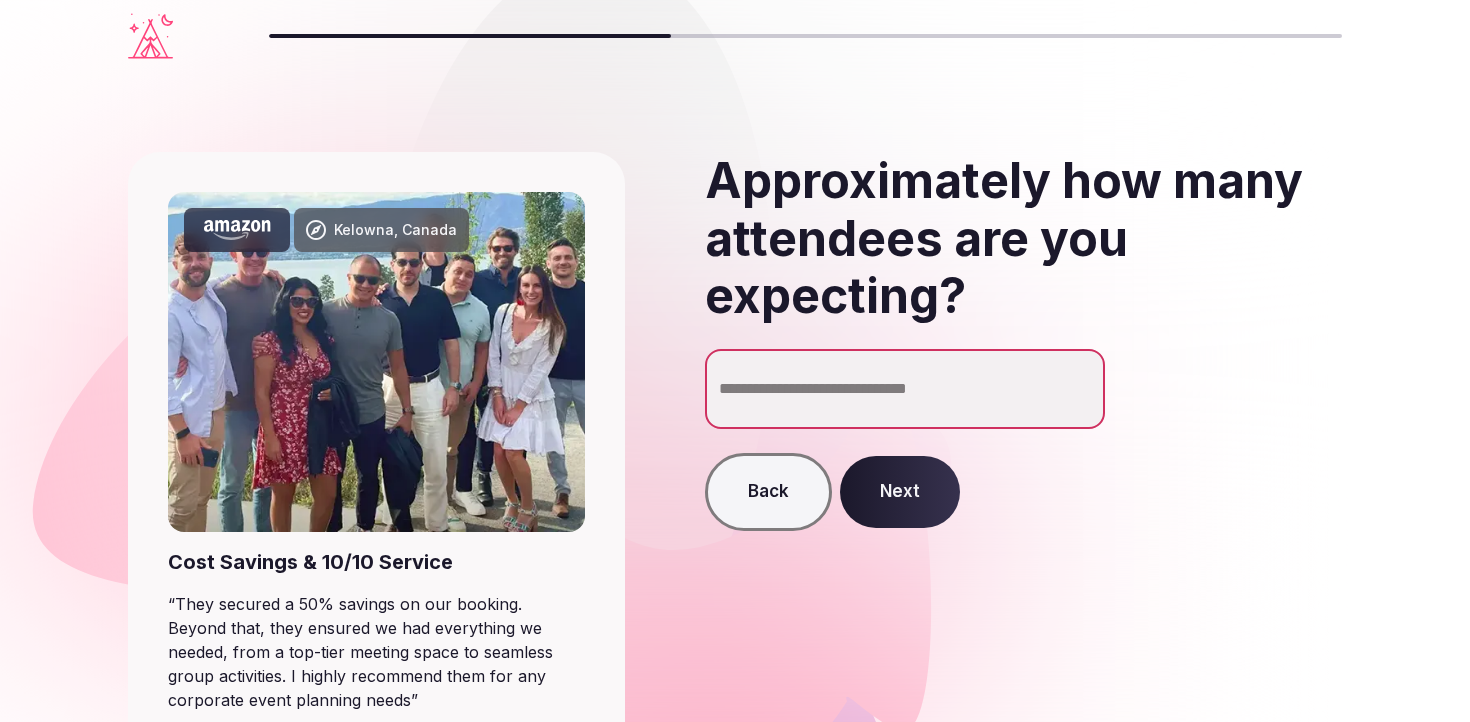 type on "**" 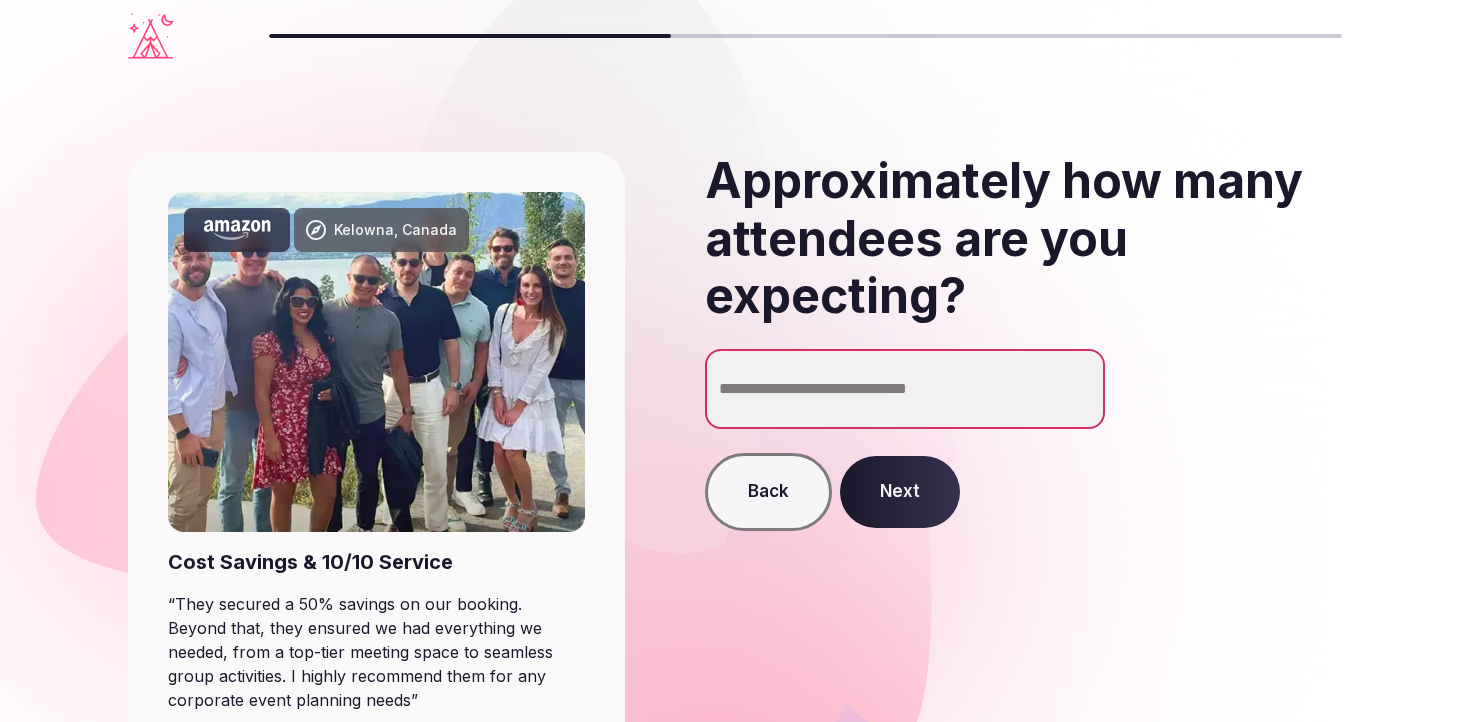 click on "Next" at bounding box center [900, 492] 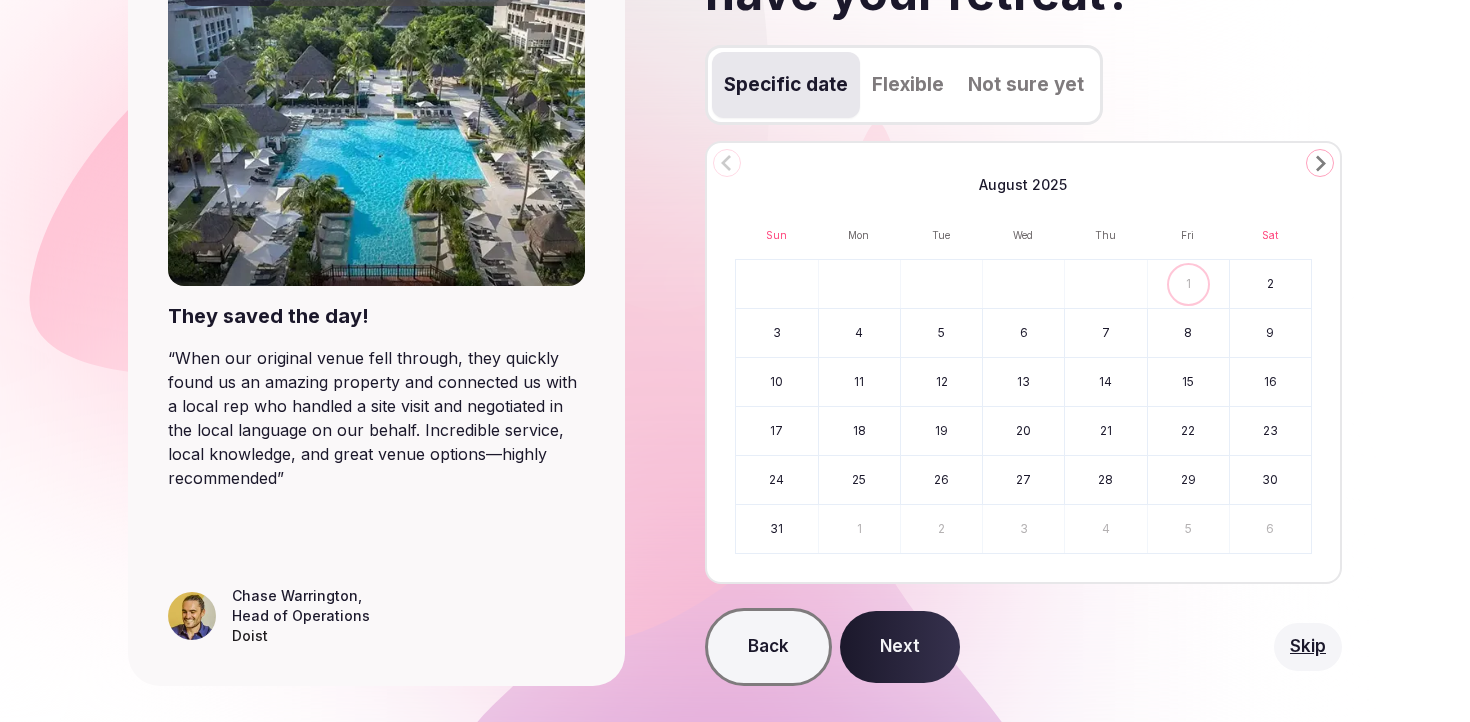 scroll, scrollTop: 251, scrollLeft: 0, axis: vertical 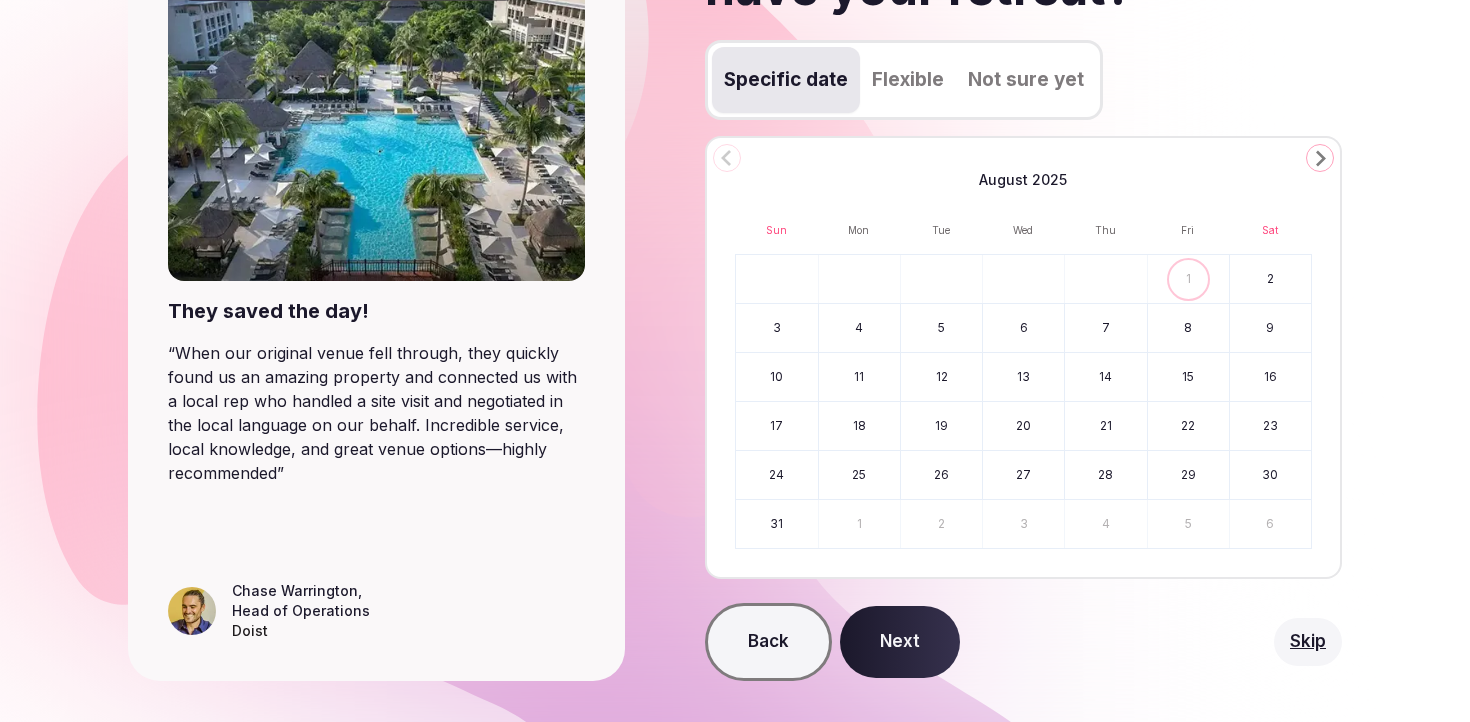 click on "25" at bounding box center [859, 475] 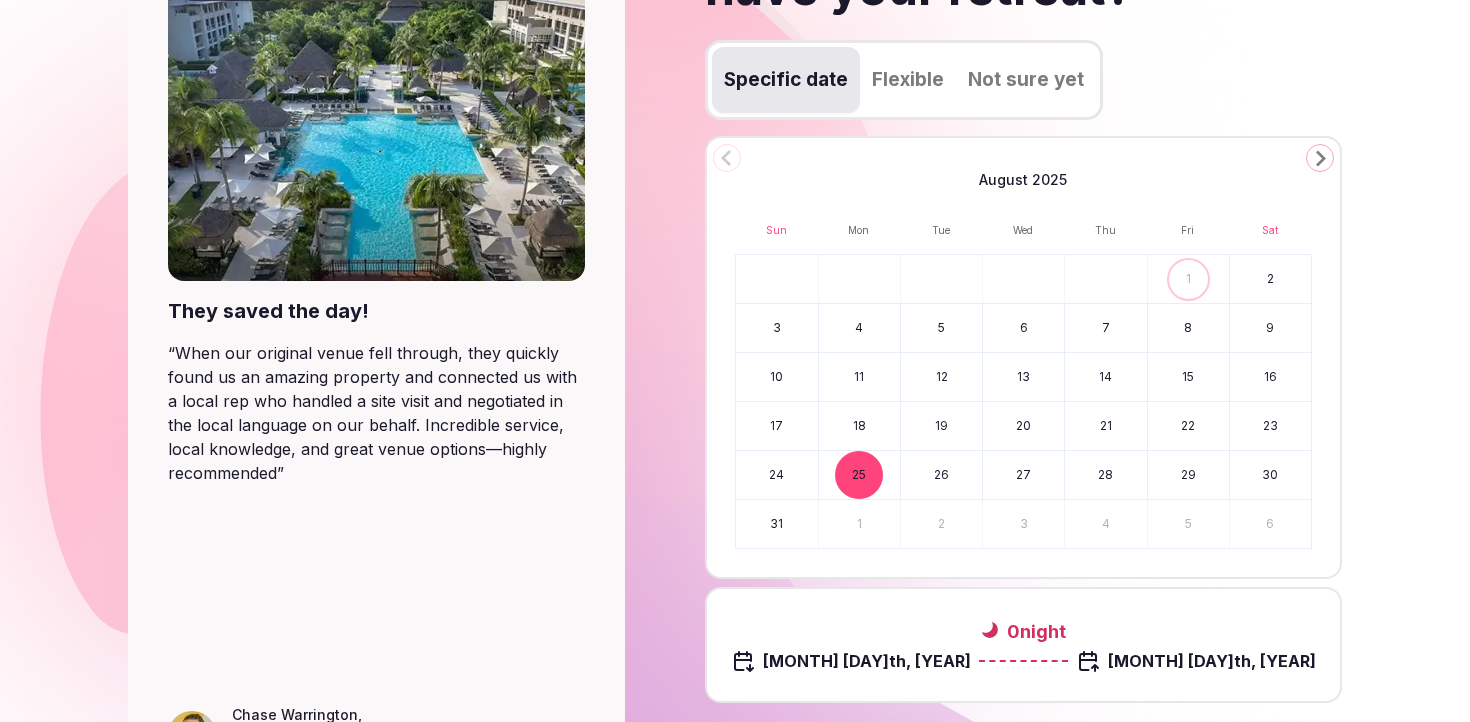 click on "28" at bounding box center [1105, 475] 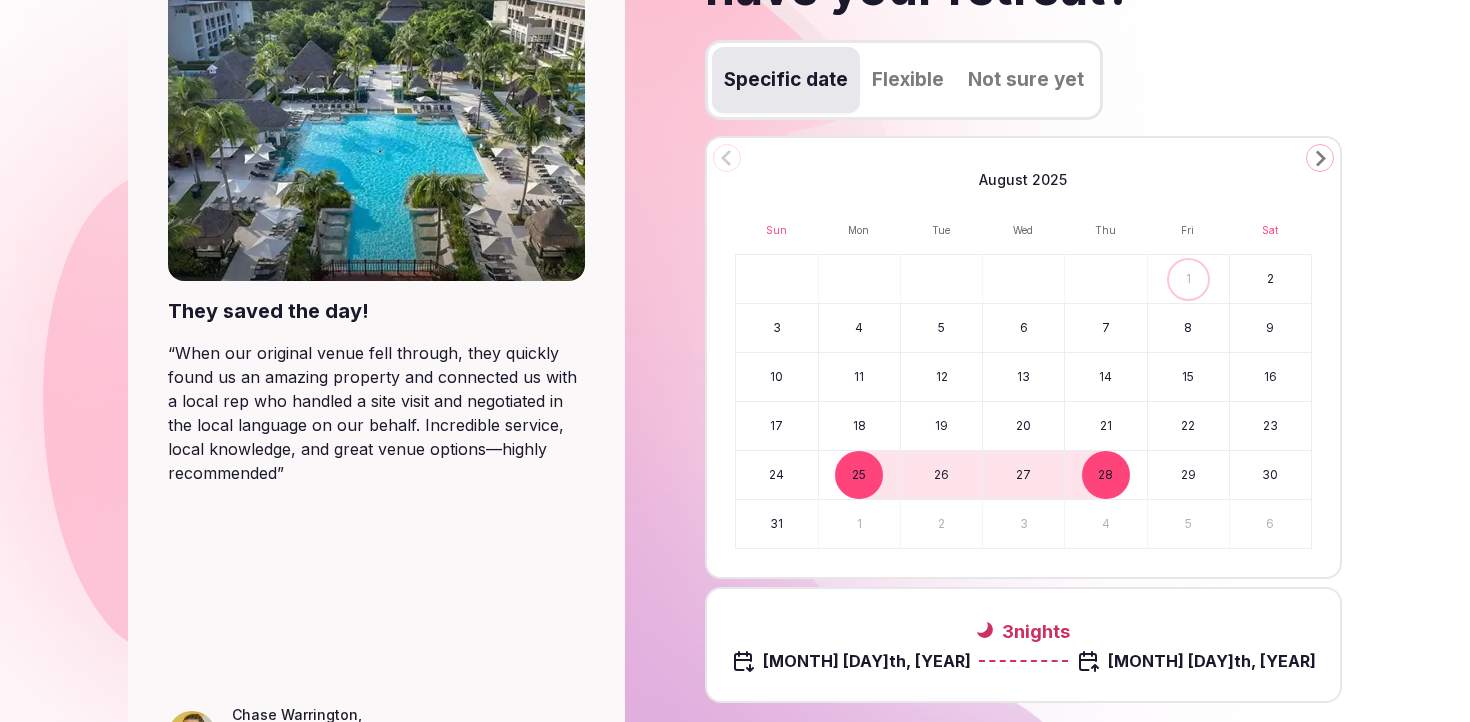 scroll, scrollTop: 414, scrollLeft: 0, axis: vertical 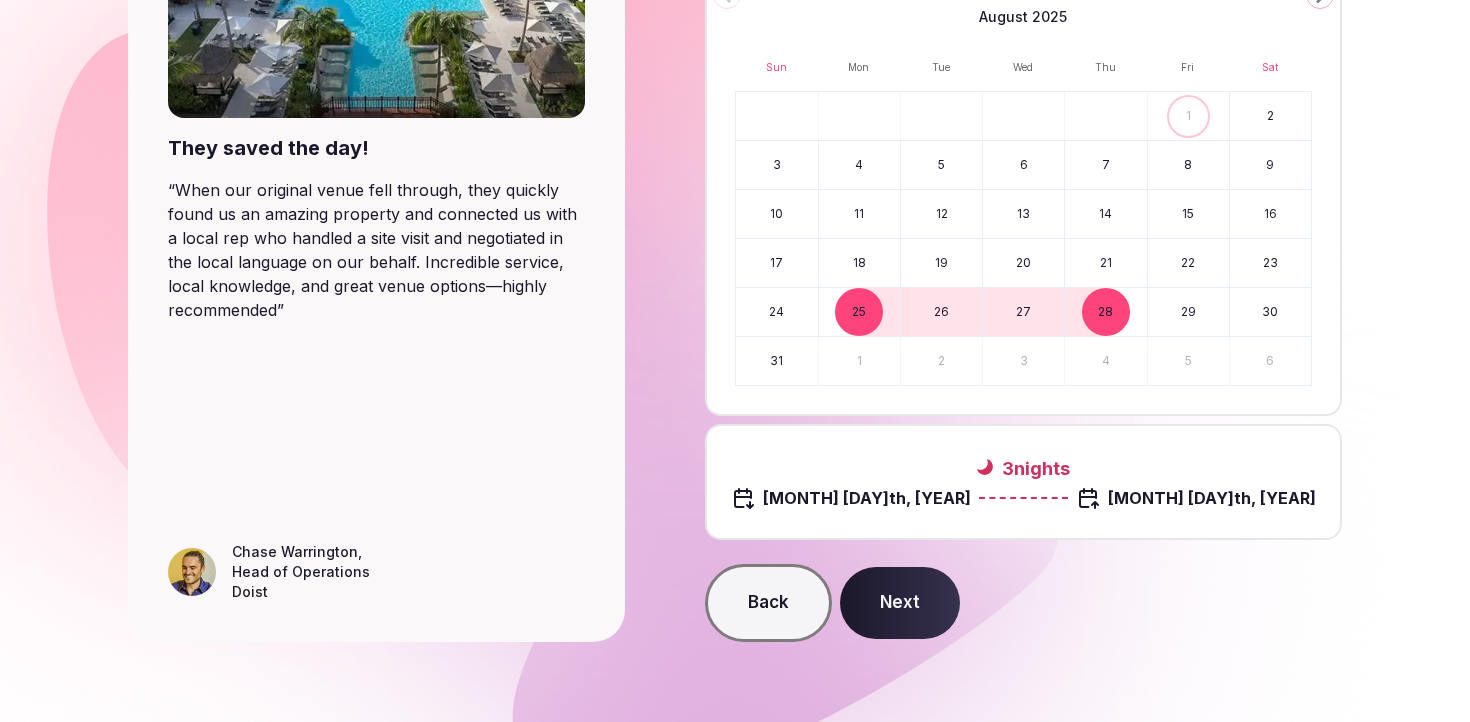 click on "Next" at bounding box center [900, 603] 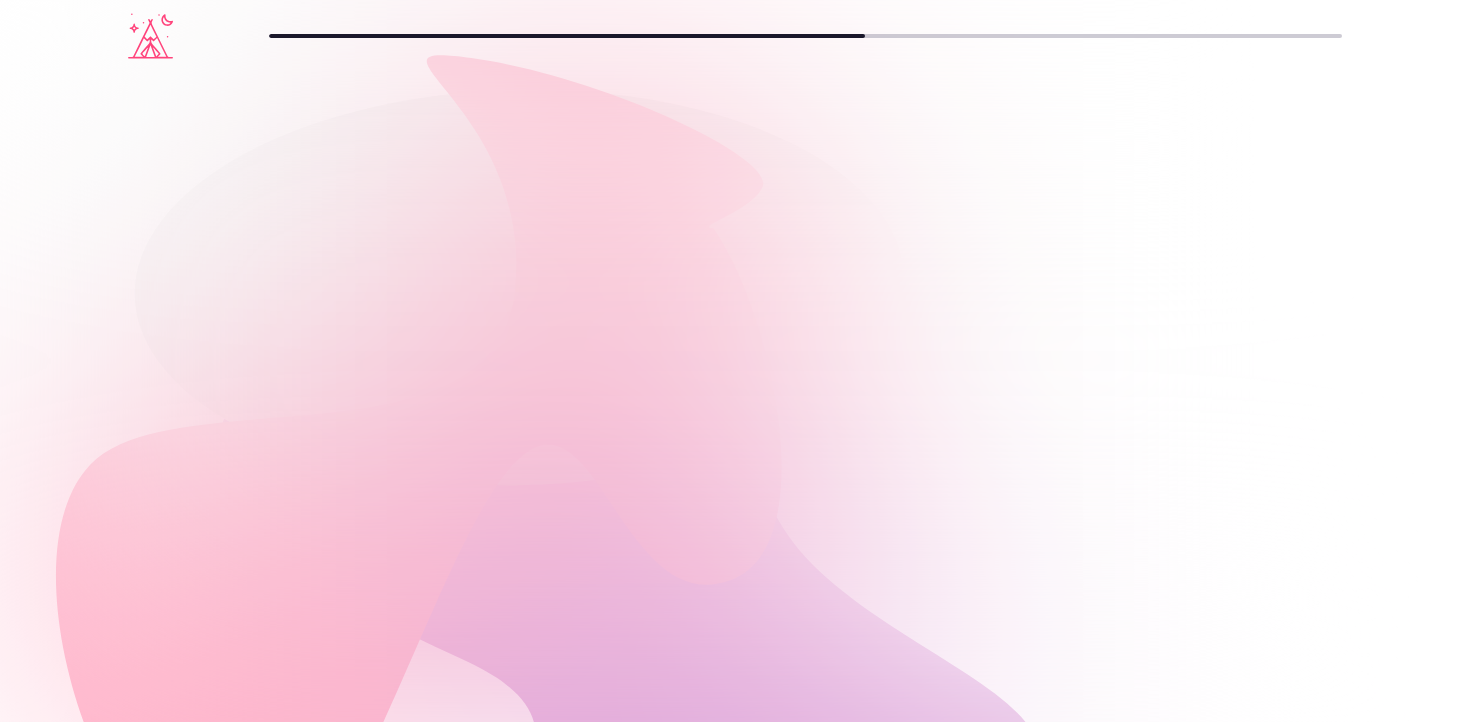 scroll, scrollTop: 0, scrollLeft: 0, axis: both 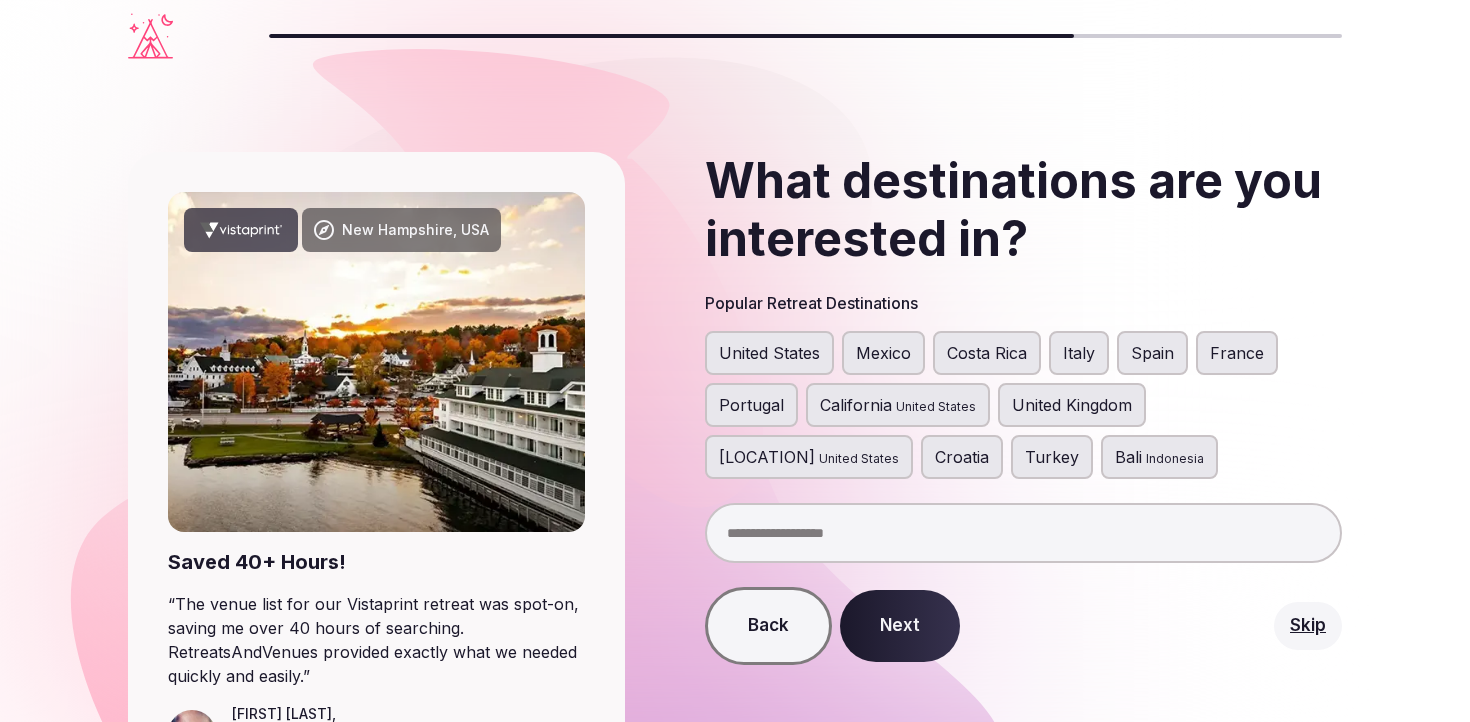 click at bounding box center [1024, 533] 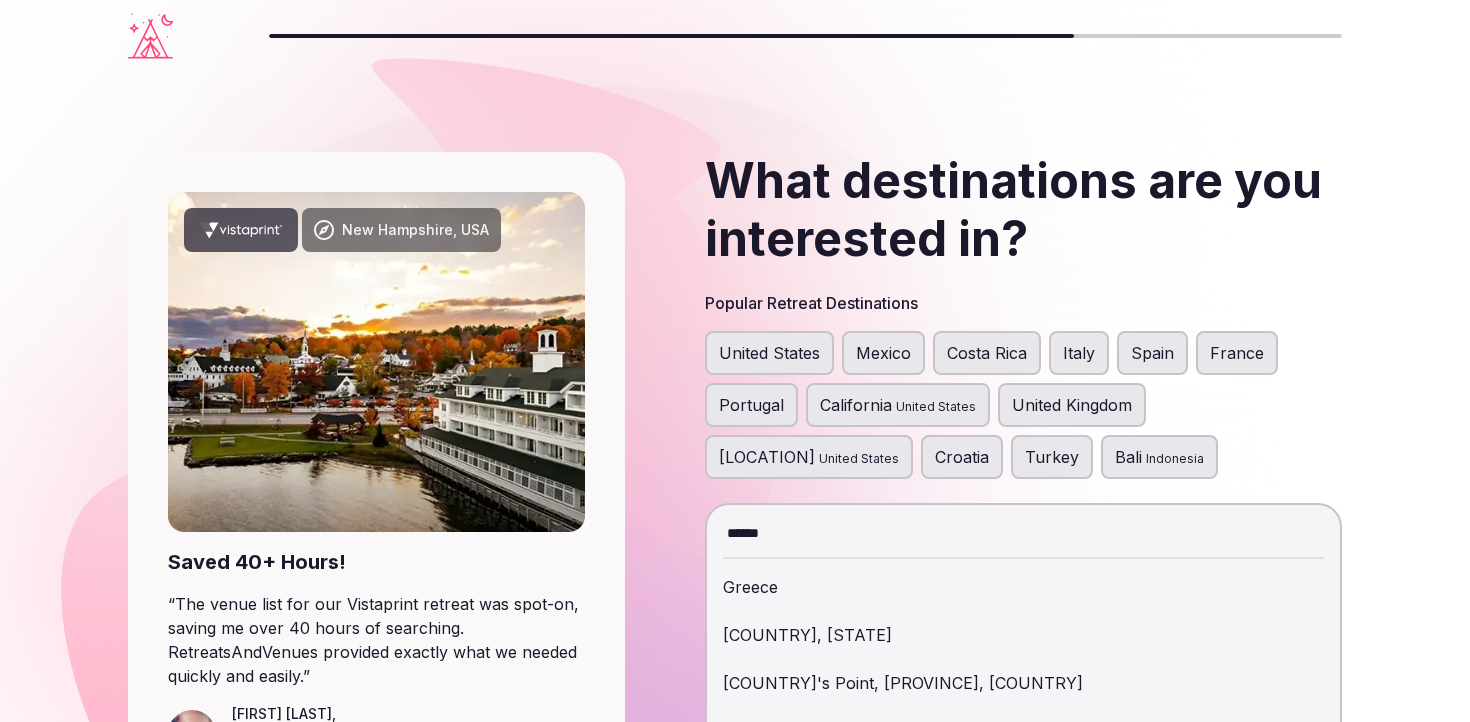 type on "******" 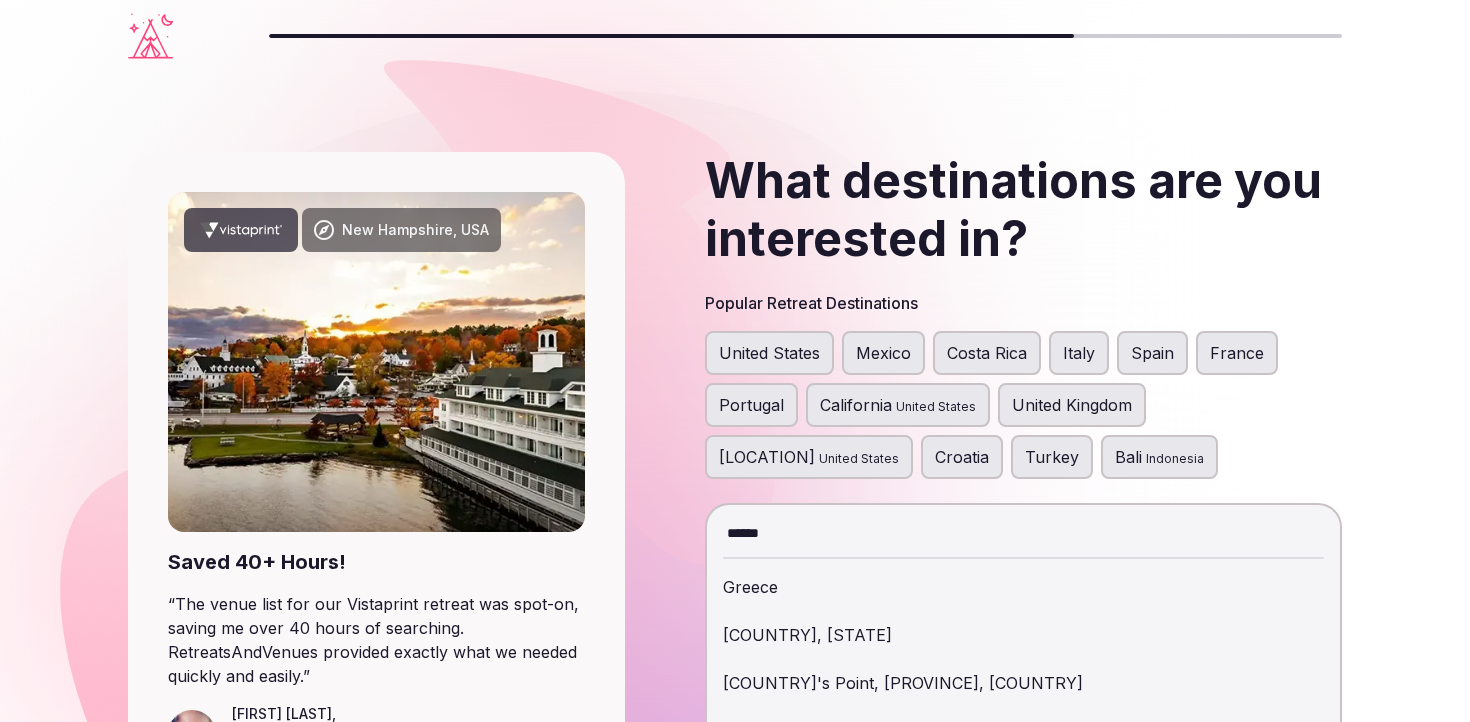 click on "Greece" at bounding box center (1024, 587) 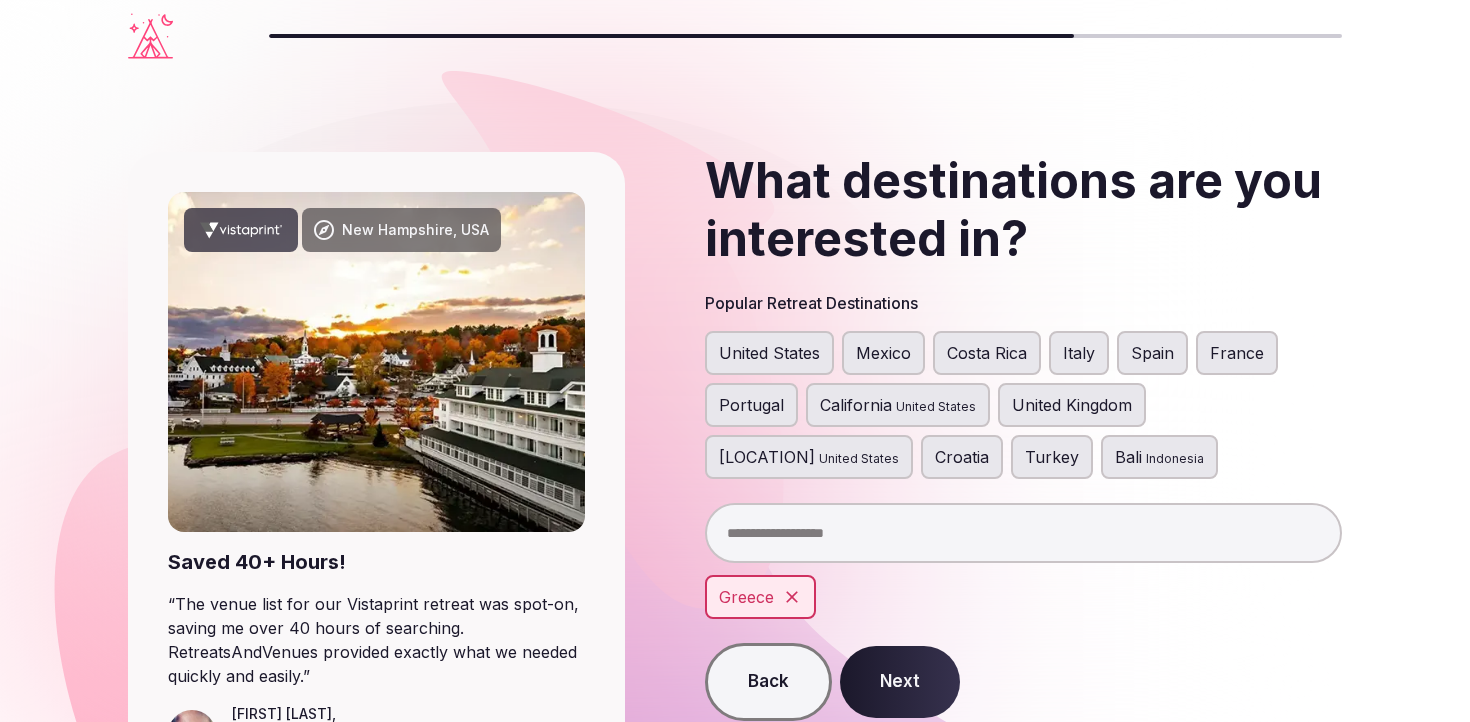 click on "Next" at bounding box center [900, 682] 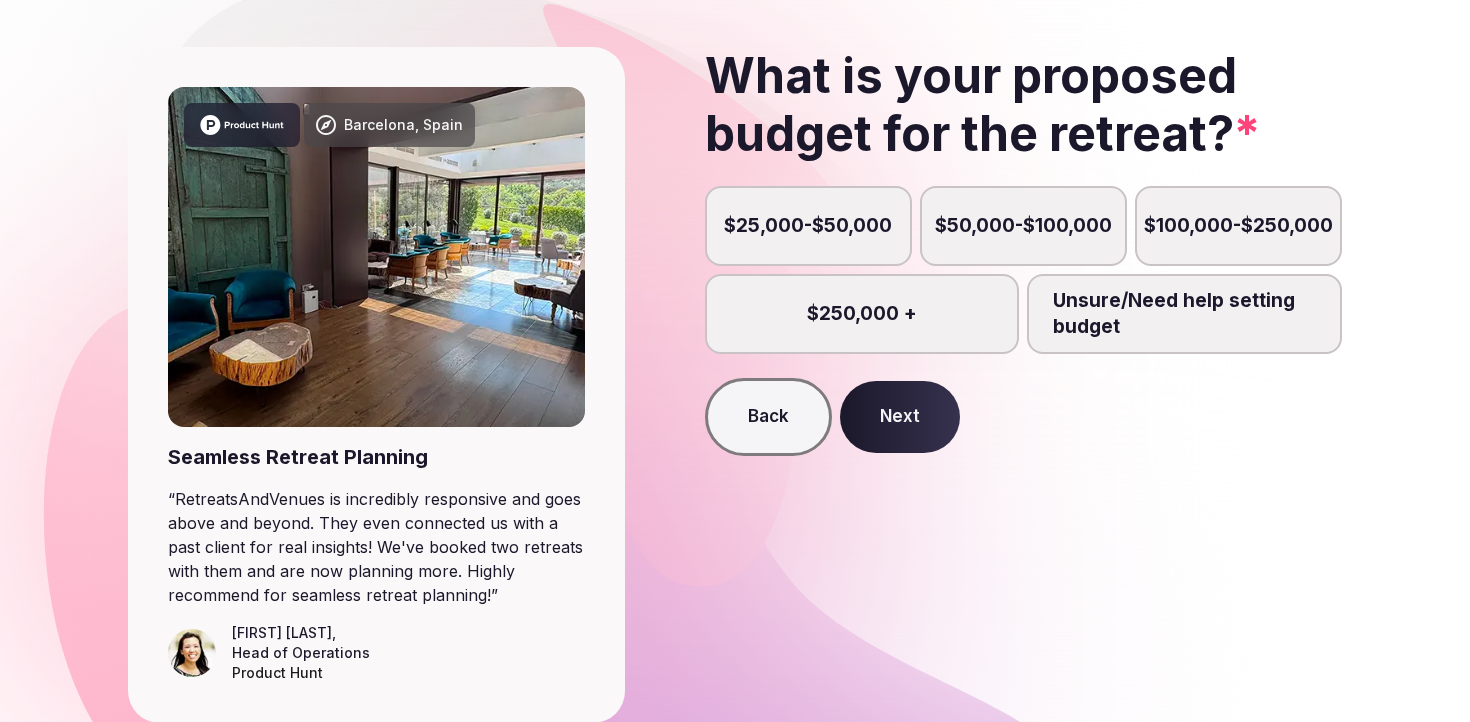 scroll, scrollTop: 133, scrollLeft: 0, axis: vertical 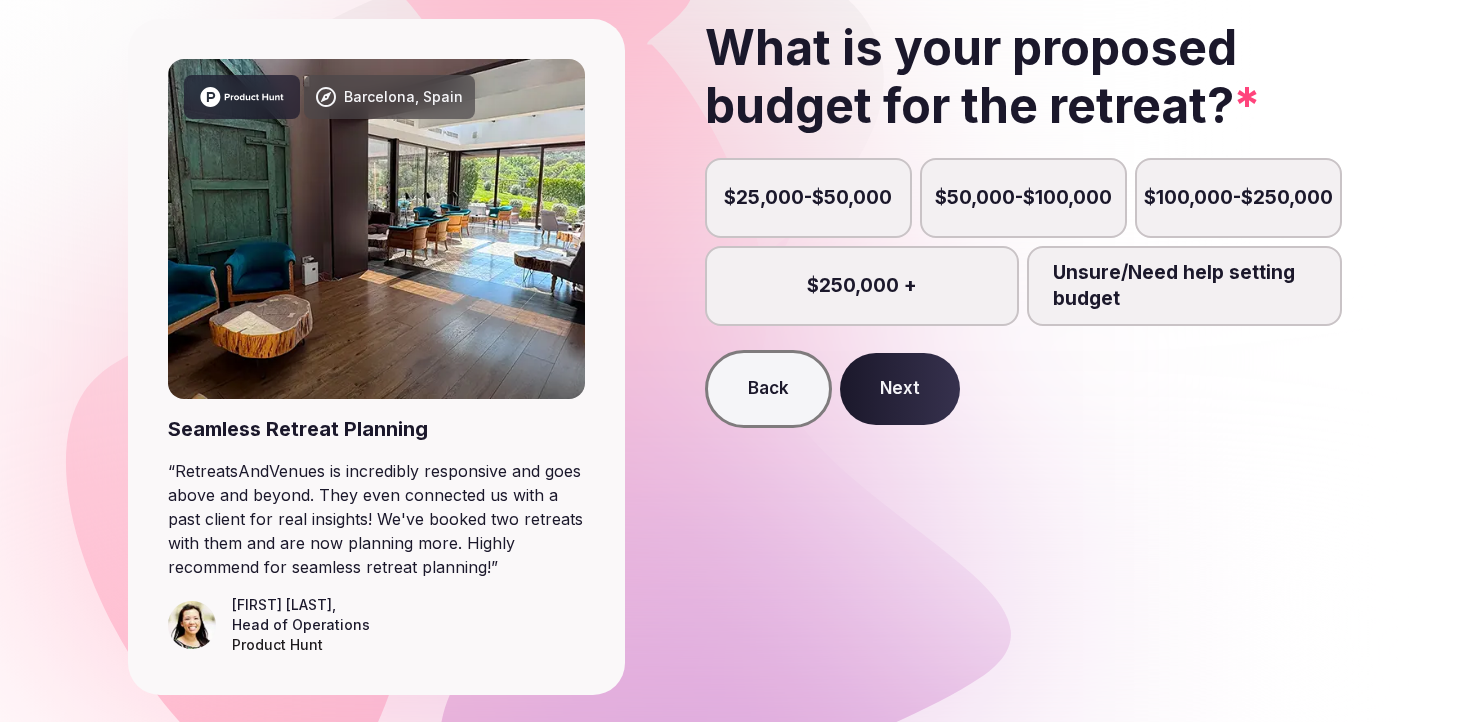 click on "$25,000-$50,000" at bounding box center (808, 198) 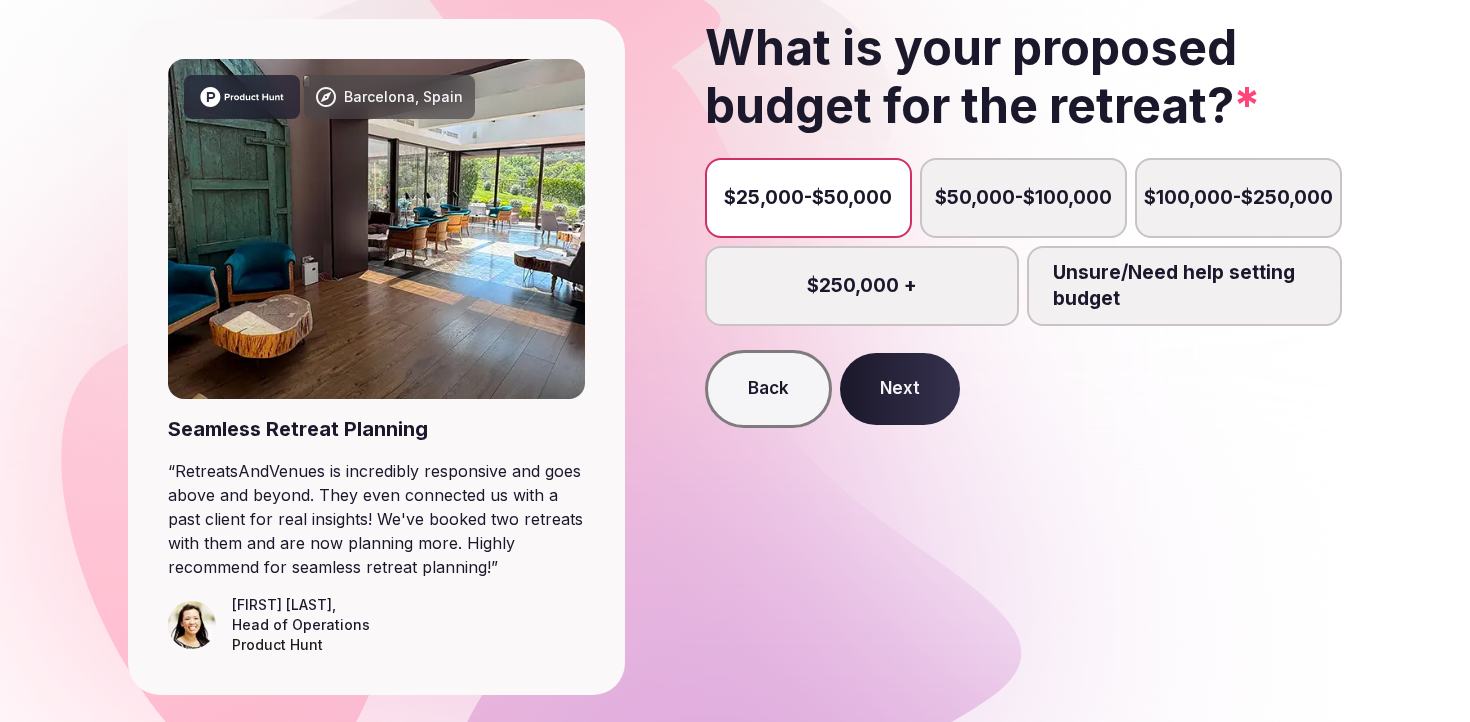 click on "Next" at bounding box center [900, 389] 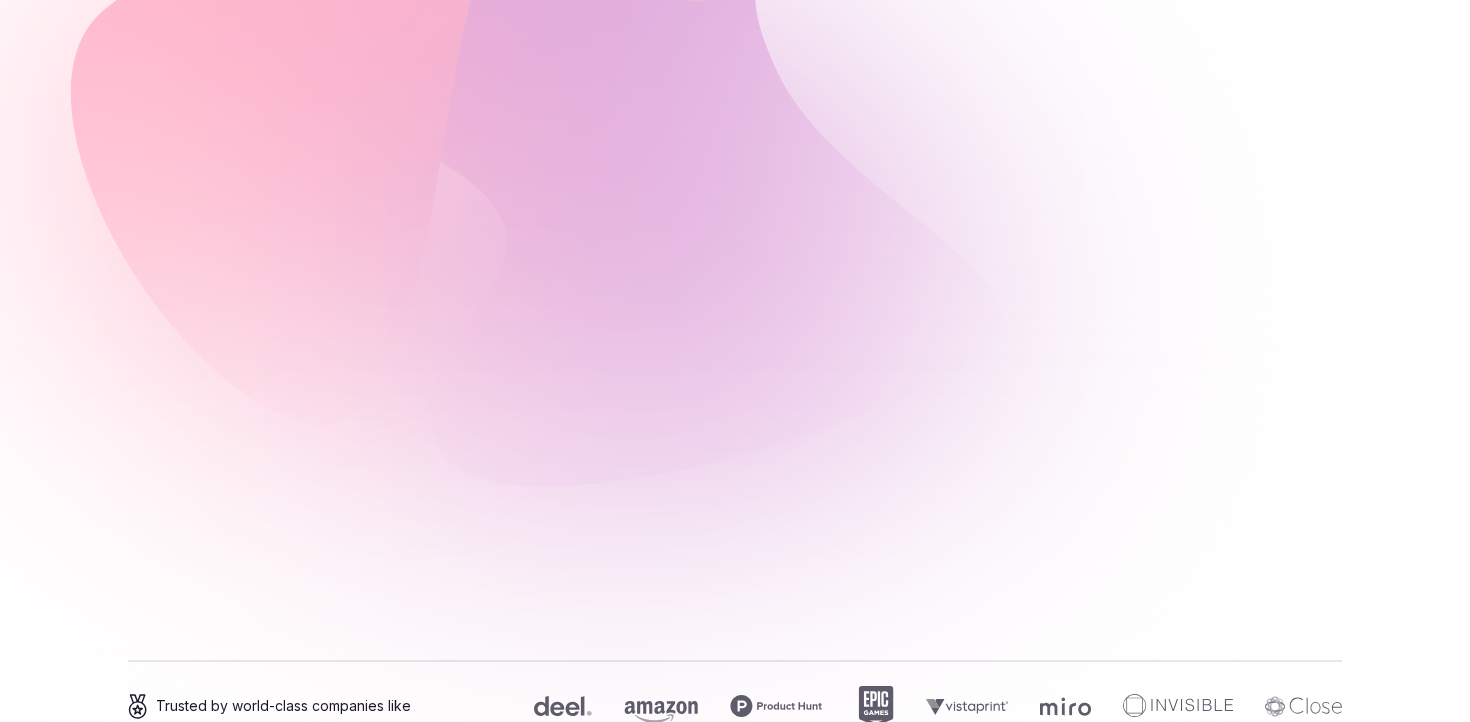 scroll, scrollTop: 0, scrollLeft: 0, axis: both 